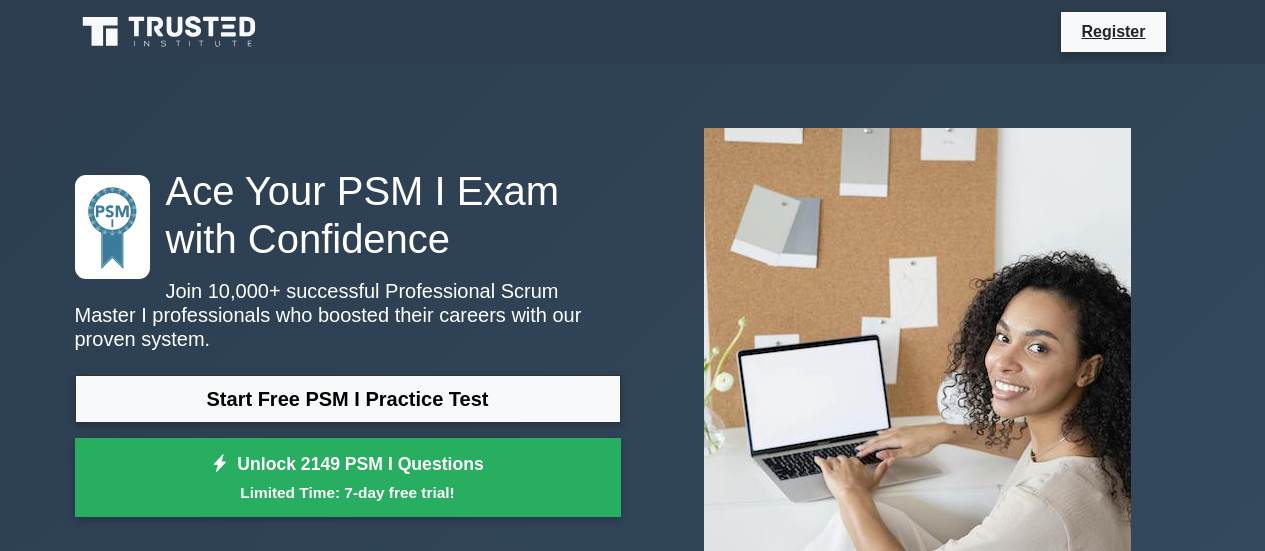 scroll, scrollTop: 0, scrollLeft: 0, axis: both 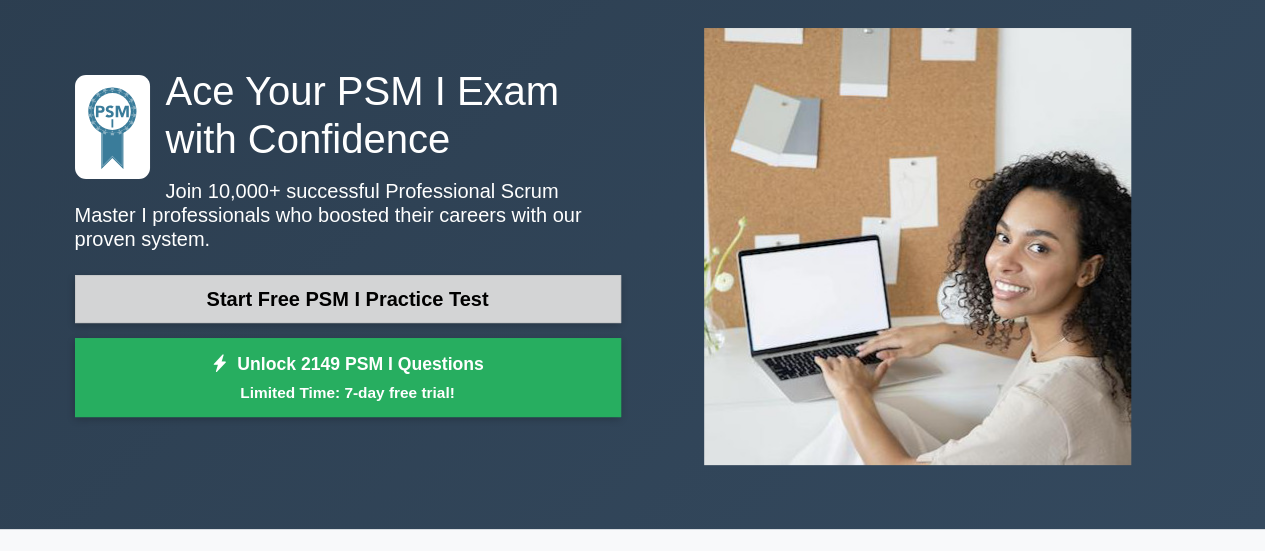 click on "Start Free PSM I Practice Test" at bounding box center [348, 299] 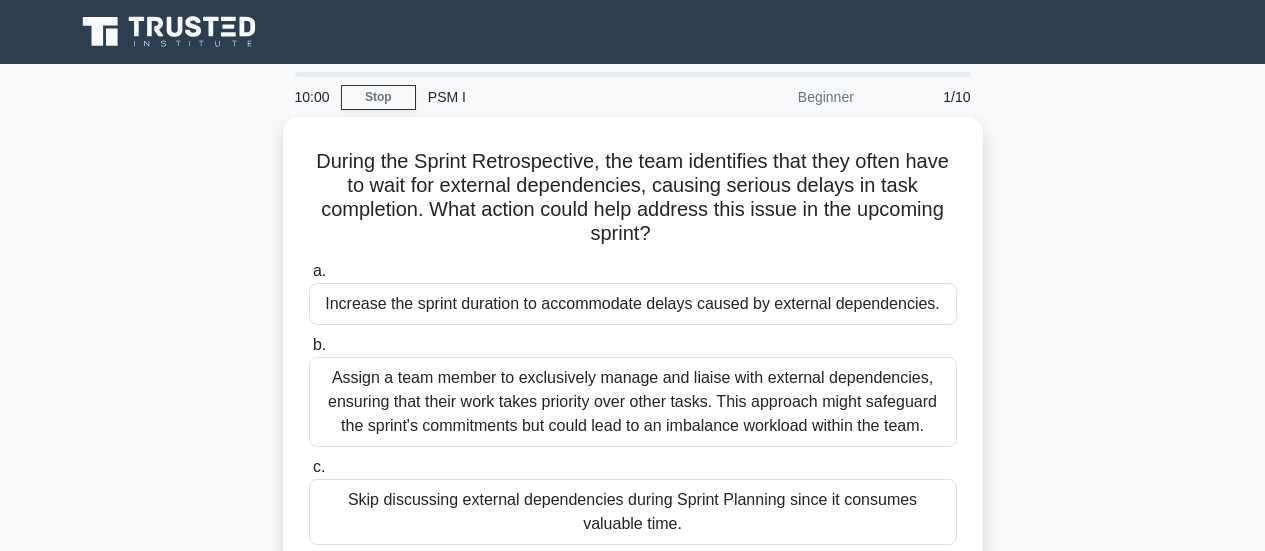 scroll, scrollTop: 0, scrollLeft: 0, axis: both 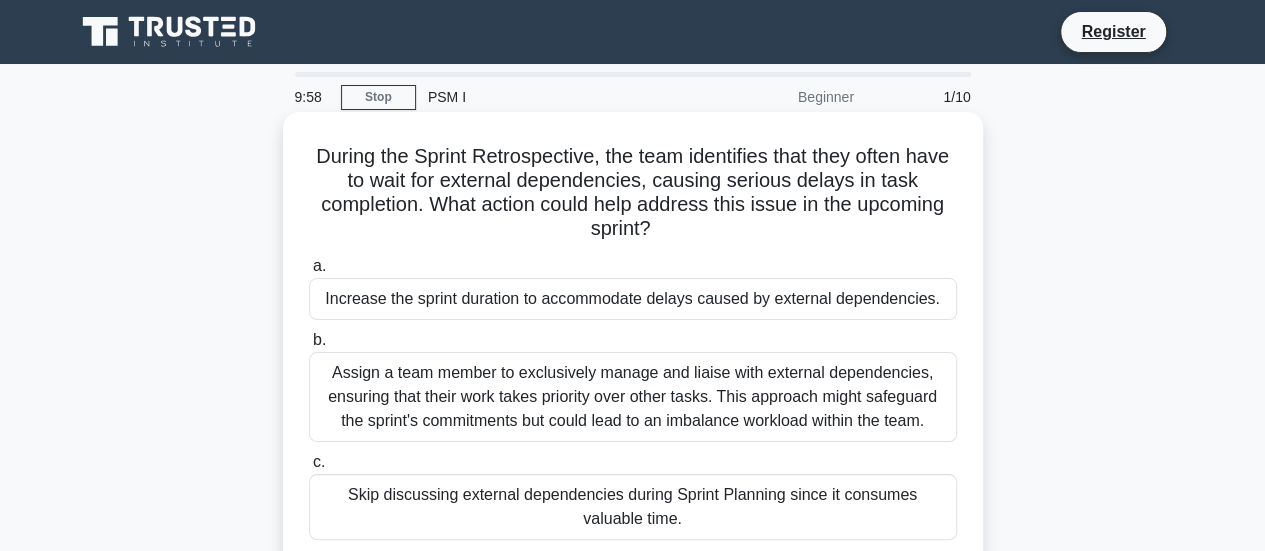 click on "During the Sprint Retrospective, the team identifies that they often have to wait for external dependencies, causing serious delays in task completion. What action could help address this issue in the upcoming sprint?
.spinner_0XTQ{transform-origin:center;animation:spinner_y6GP .75s linear infinite}@keyframes spinner_y6GP{100%{transform:rotate(360deg)}}" at bounding box center (633, 193) 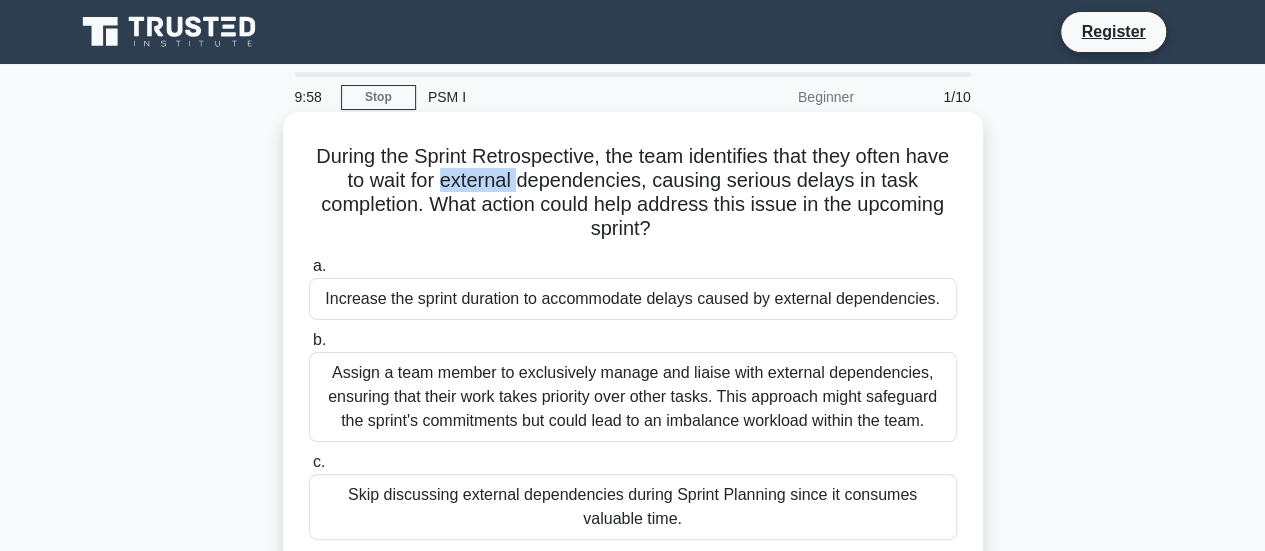 click on "During the Sprint Retrospective, the team identifies that they often have to wait for external dependencies, causing serious delays in task completion. What action could help address this issue in the upcoming sprint?
.spinner_0XTQ{transform-origin:center;animation:spinner_y6GP .75s linear infinite}@keyframes spinner_y6GP{100%{transform:rotate(360deg)}}" at bounding box center (633, 193) 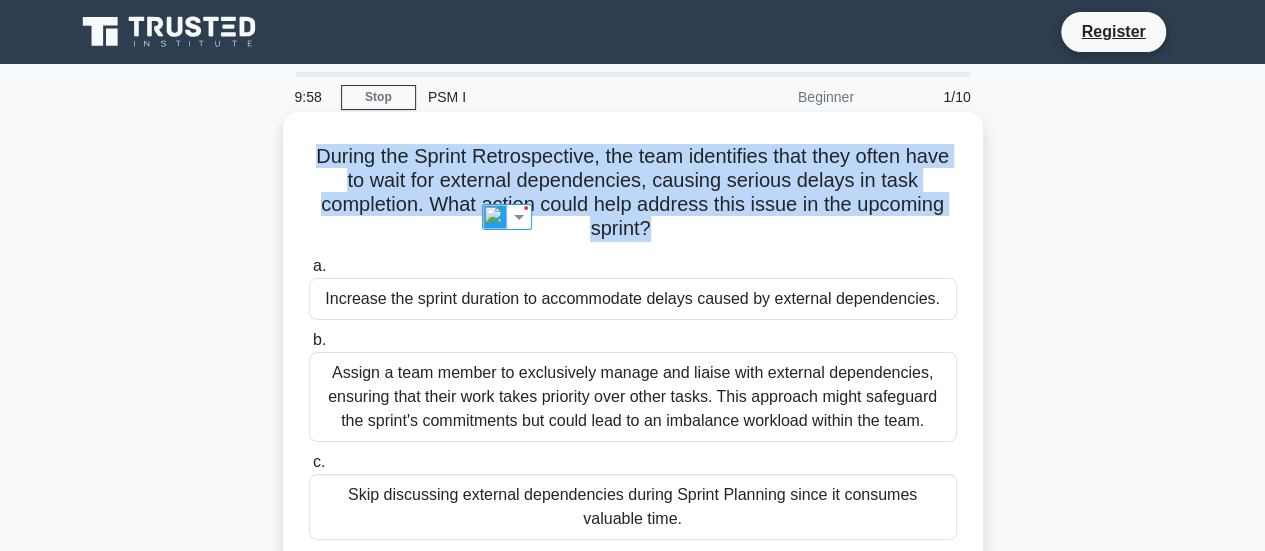 click on "During the Sprint Retrospective, the team identifies that they often have to wait for external dependencies, causing serious delays in task completion. What action could help address this issue in the upcoming sprint?
.spinner_0XTQ{transform-origin:center;animation:spinner_y6GP .75s linear infinite}@keyframes spinner_y6GP{100%{transform:rotate(360deg)}}" at bounding box center [633, 193] 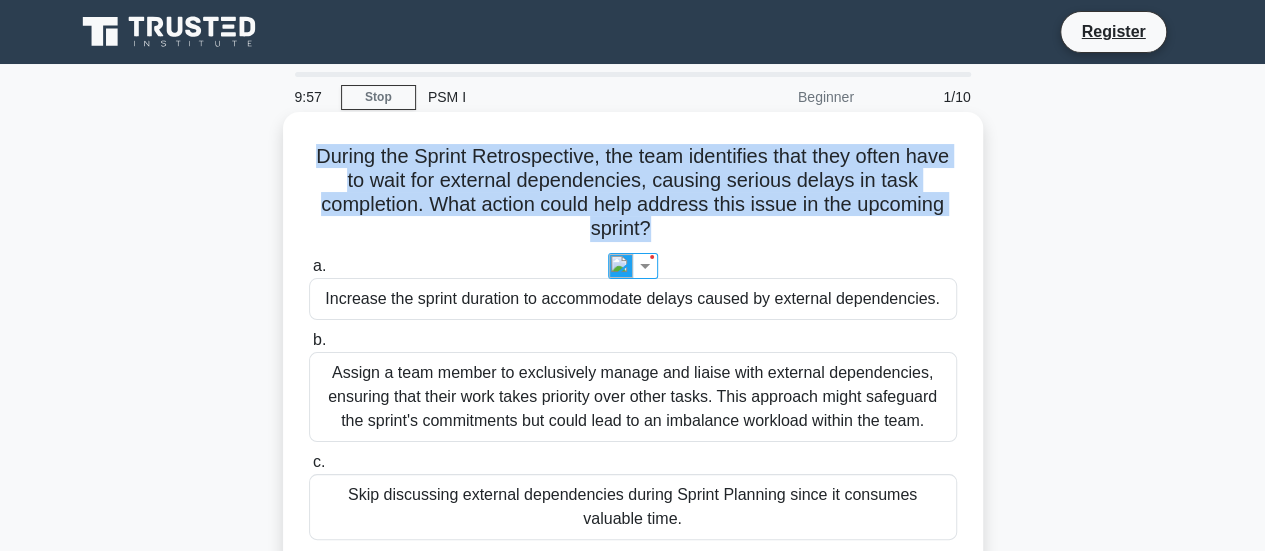 click on "During the Sprint Retrospective, the team identifies that they often have to wait for external dependencies, causing serious delays in task completion. What action could help address this issue in the upcoming sprint?
.spinner_0XTQ{transform-origin:center;animation:spinner_y6GP .75s linear infinite}@keyframes spinner_y6GP{100%{transform:rotate(360deg)}}" at bounding box center [633, 193] 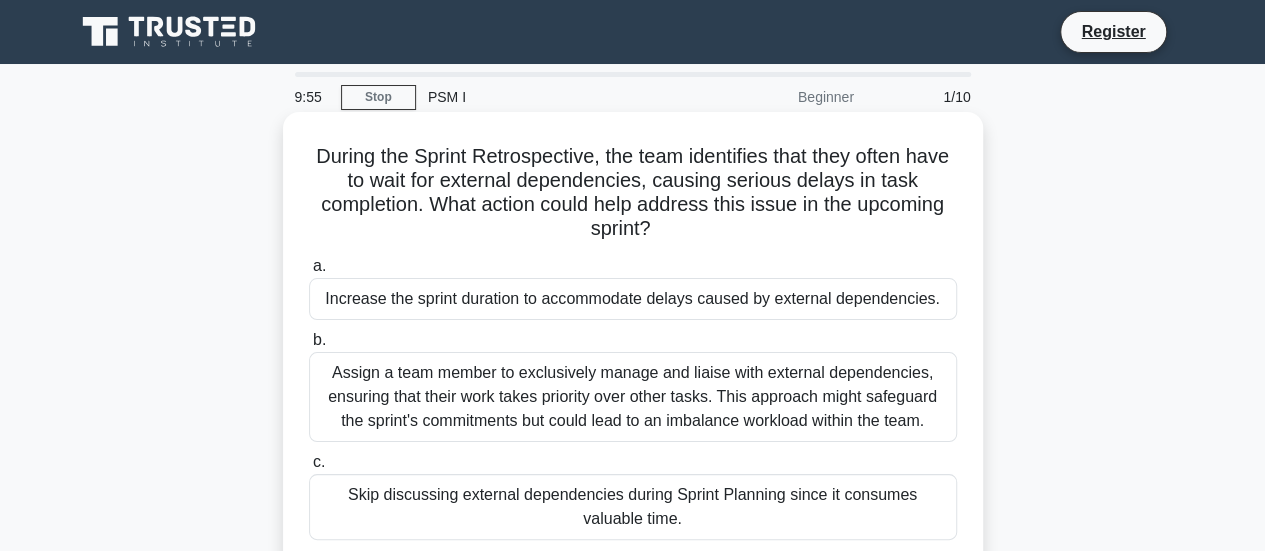 click on "During the Sprint Retrospective, the team identifies that they often have to wait for external dependencies, causing serious delays in task completion. What action could help address this issue in the upcoming sprint?
.spinner_0XTQ{transform-origin:center;animation:spinner_y6GP .75s linear infinite}@keyframes spinner_y6GP{100%{transform:rotate(360deg)}}" at bounding box center (633, 193) 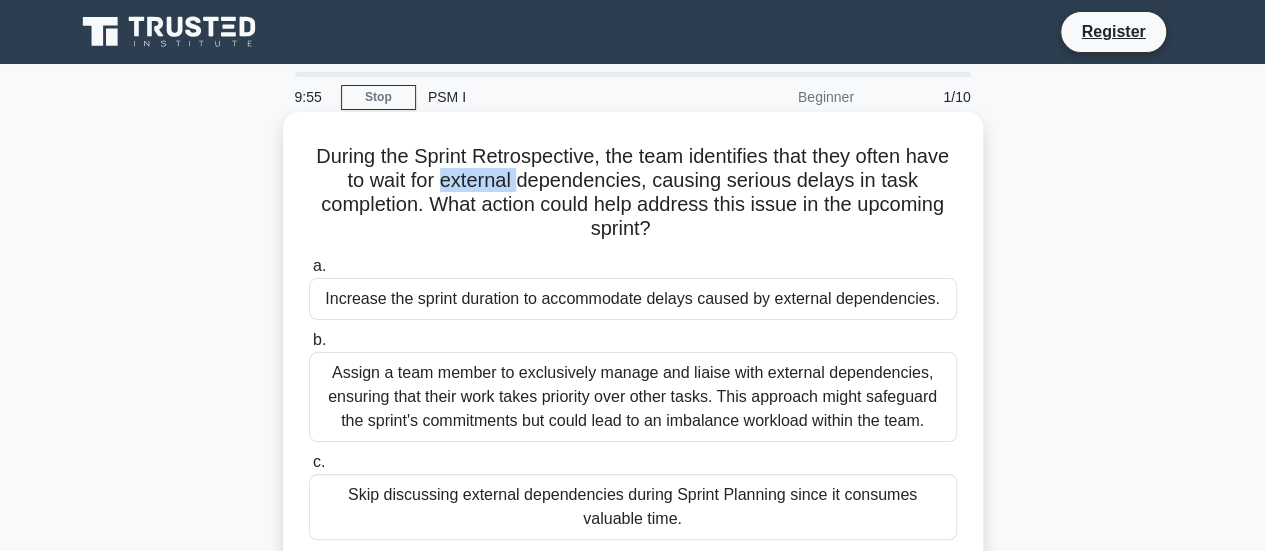 click on "During the Sprint Retrospective, the team identifies that they often have to wait for external dependencies, causing serious delays in task completion. What action could help address this issue in the upcoming sprint?
.spinner_0XTQ{transform-origin:center;animation:spinner_y6GP .75s linear infinite}@keyframes spinner_y6GP{100%{transform:rotate(360deg)}}" at bounding box center [633, 193] 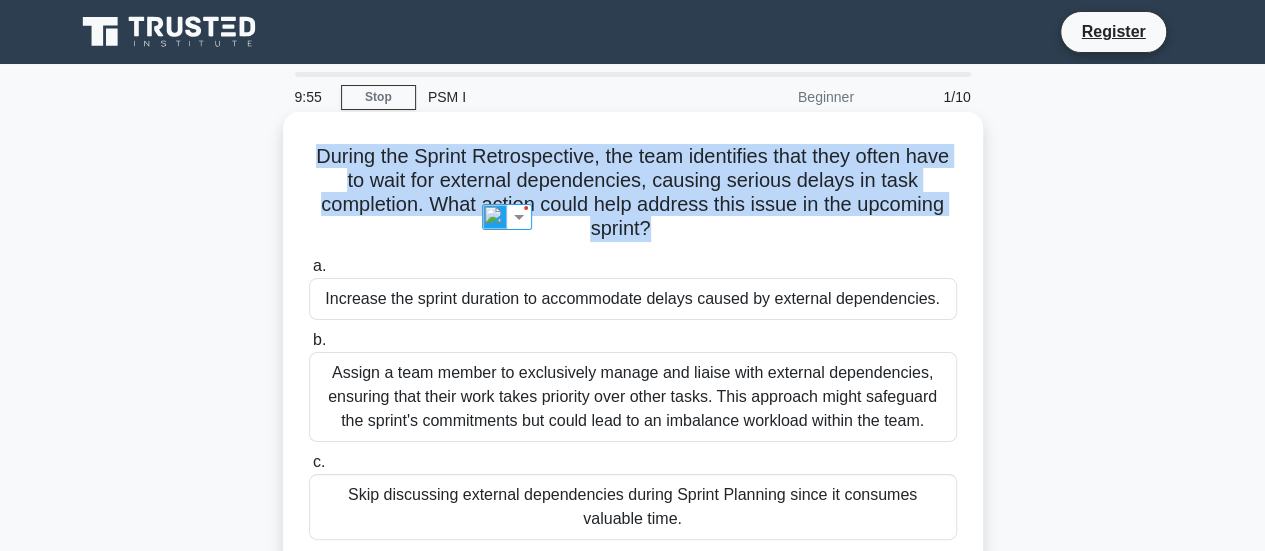click on "During the Sprint Retrospective, the team identifies that they often have to wait for external dependencies, causing serious delays in task completion. What action could help address this issue in the upcoming sprint?
.spinner_0XTQ{transform-origin:center;animation:spinner_y6GP .75s linear infinite}@keyframes spinner_y6GP{100%{transform:rotate(360deg)}}" at bounding box center [633, 193] 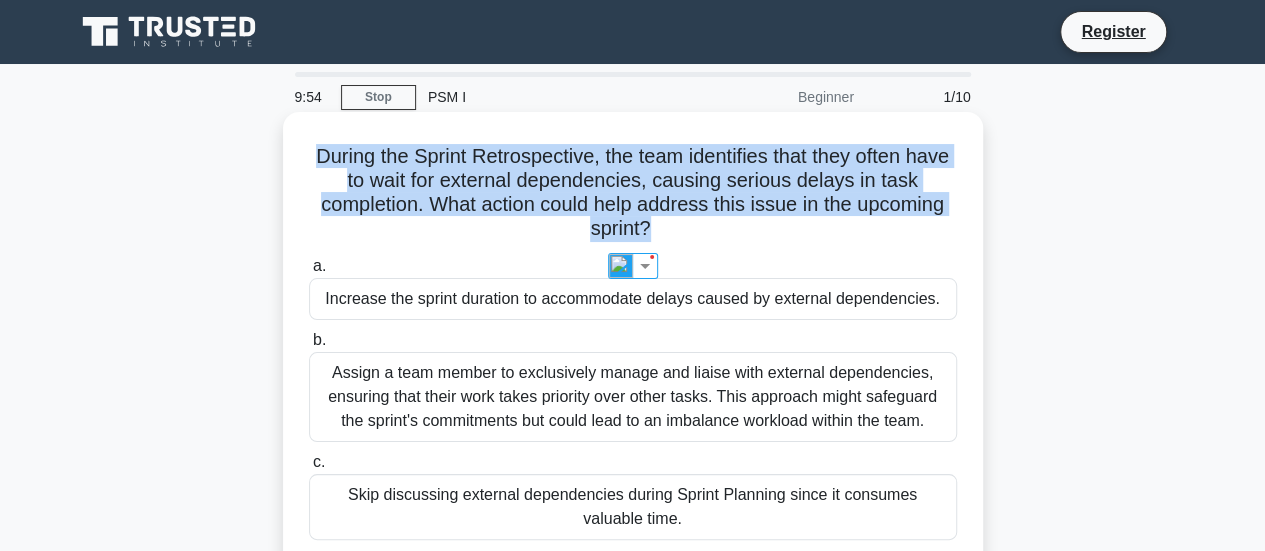 click on "During the Sprint Retrospective, the team identifies that they often have to wait for external dependencies, causing serious delays in task completion. What action could help address this issue in the upcoming sprint?
.spinner_0XTQ{transform-origin:center;animation:spinner_y6GP .75s linear infinite}@keyframes spinner_y6GP{100%{transform:rotate(360deg)}}" at bounding box center (633, 193) 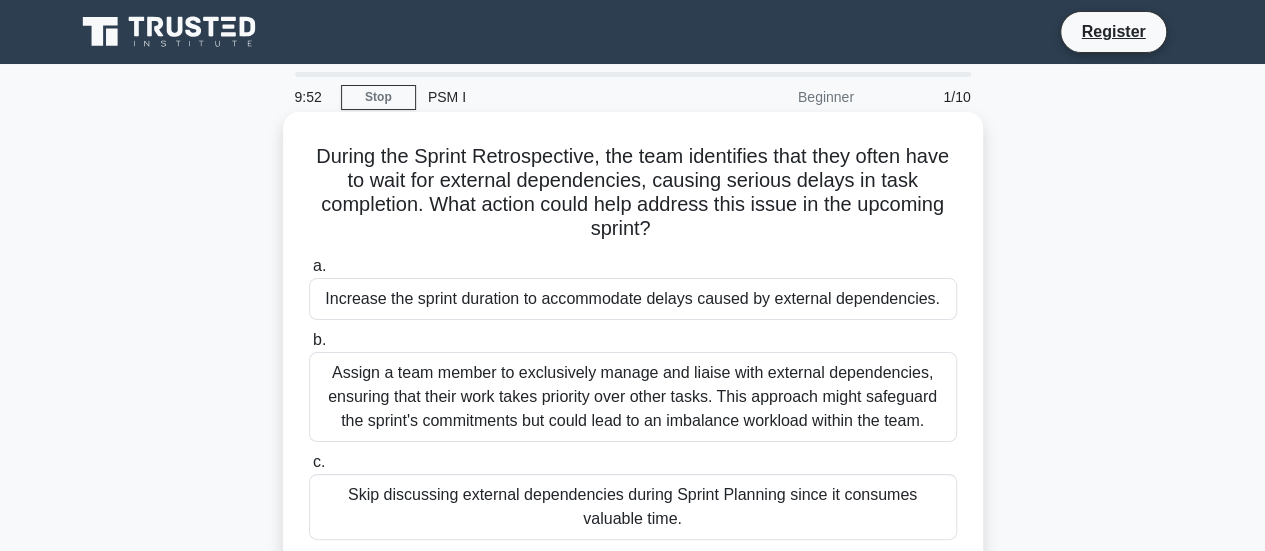 click on "During the Sprint Retrospective, the team identifies that they often have to wait for external dependencies, causing serious delays in task completion. What action could help address this issue in the upcoming sprint?
.spinner_0XTQ{transform-origin:center;animation:spinner_y6GP .75s linear infinite}@keyframes spinner_y6GP{100%{transform:rotate(360deg)}}" at bounding box center (633, 193) 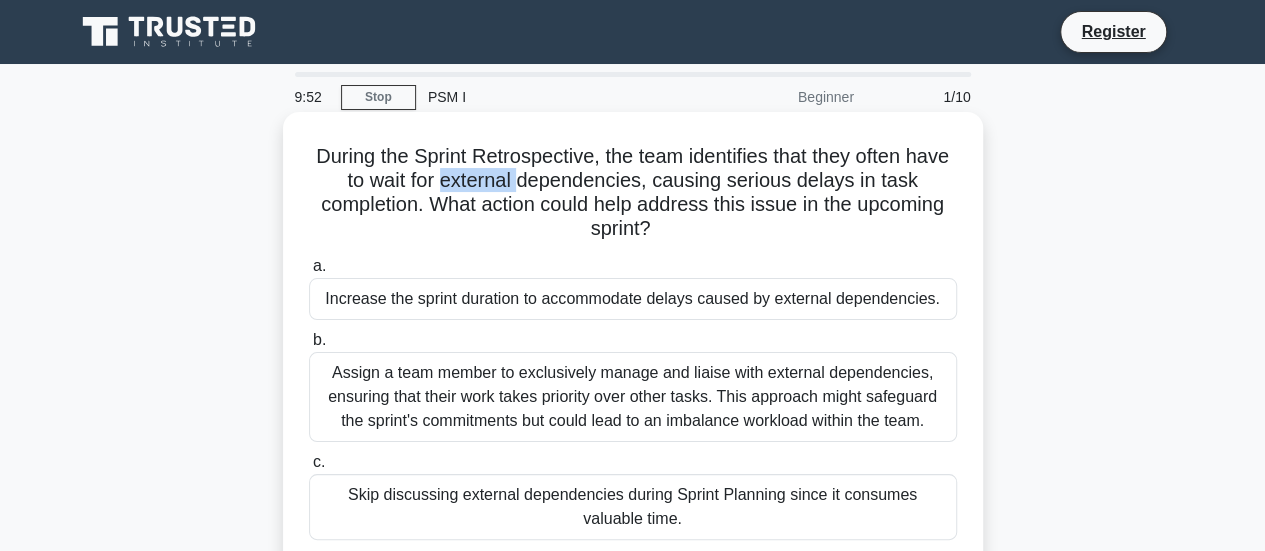 click on "During the Sprint Retrospective, the team identifies that they often have to wait for external dependencies, causing serious delays in task completion. What action could help address this issue in the upcoming sprint?
.spinner_0XTQ{transform-origin:center;animation:spinner_y6GP .75s linear infinite}@keyframes spinner_y6GP{100%{transform:rotate(360deg)}}" at bounding box center [633, 193] 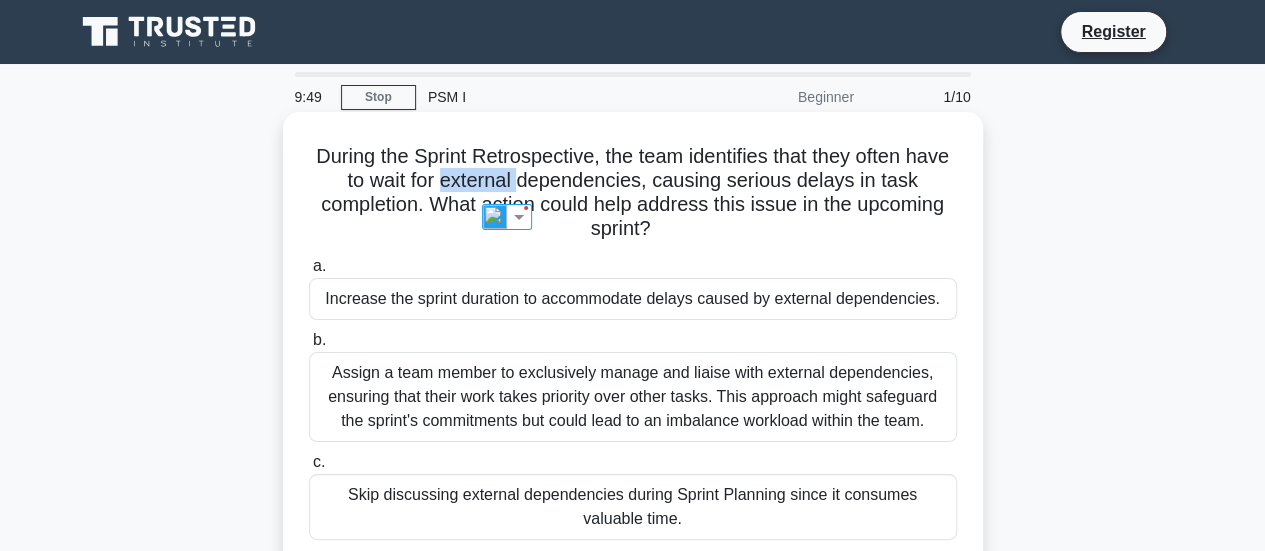 click on "During the Sprint Retrospective, the team identifies that they often have to wait for external dependencies, causing serious delays in task completion. What action could help address this issue in the upcoming sprint?
.spinner_0XTQ{transform-origin:center;animation:spinner_y6GP .75s linear infinite}@keyframes spinner_y6GP{100%{transform:rotate(360deg)}}" at bounding box center (633, 193) 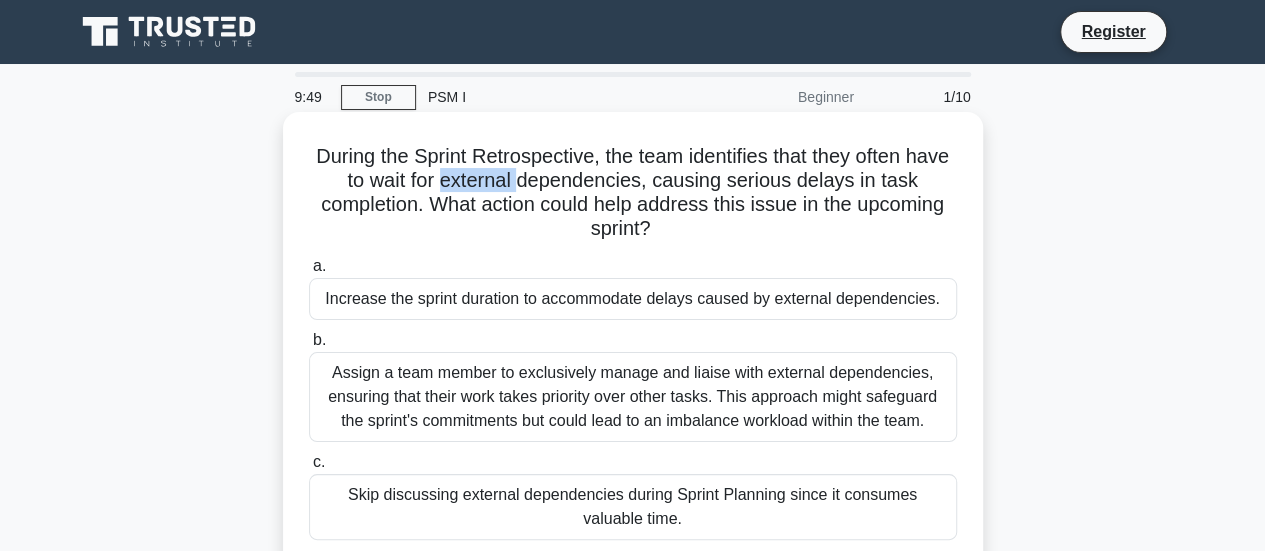click on "During the Sprint Retrospective, the team identifies that they often have to wait for external dependencies, causing serious delays in task completion. What action could help address this issue in the upcoming sprint?
.spinner_0XTQ{transform-origin:center;animation:spinner_y6GP .75s linear infinite}@keyframes spinner_y6GP{100%{transform:rotate(360deg)}}" at bounding box center [633, 193] 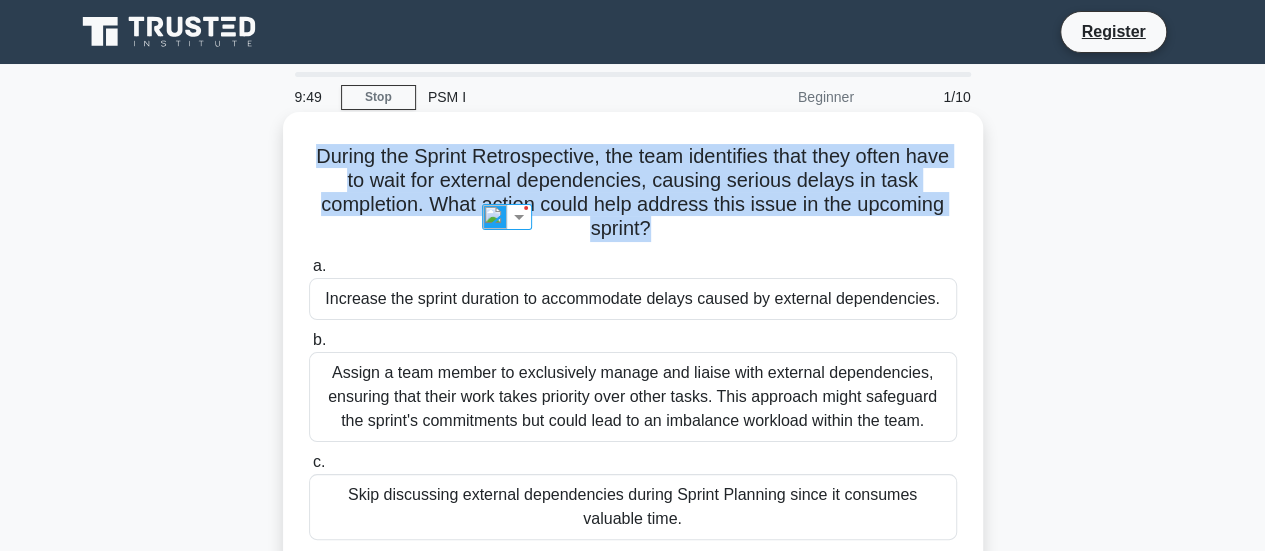 click on "During the Sprint Retrospective, the team identifies that they often have to wait for external dependencies, causing serious delays in task completion. What action could help address this issue in the upcoming sprint?
.spinner_0XTQ{transform-origin:center;animation:spinner_y6GP .75s linear infinite}@keyframes spinner_y6GP{100%{transform:rotate(360deg)}}" at bounding box center (633, 193) 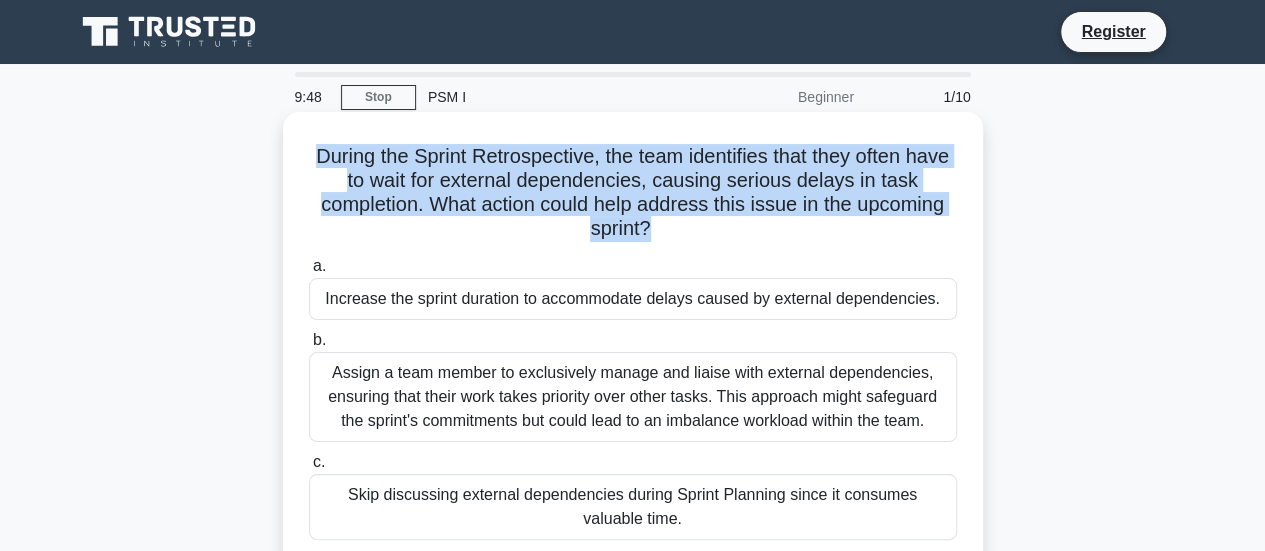 click on "During the Sprint Retrospective, the team identifies that they often have to wait for external dependencies, causing serious delays in task completion. What action could help address this issue in the upcoming sprint?
.spinner_0XTQ{transform-origin:center;animation:spinner_y6GP .75s linear infinite}@keyframes spinner_y6GP{100%{transform:rotate(360deg)}}" at bounding box center [633, 193] 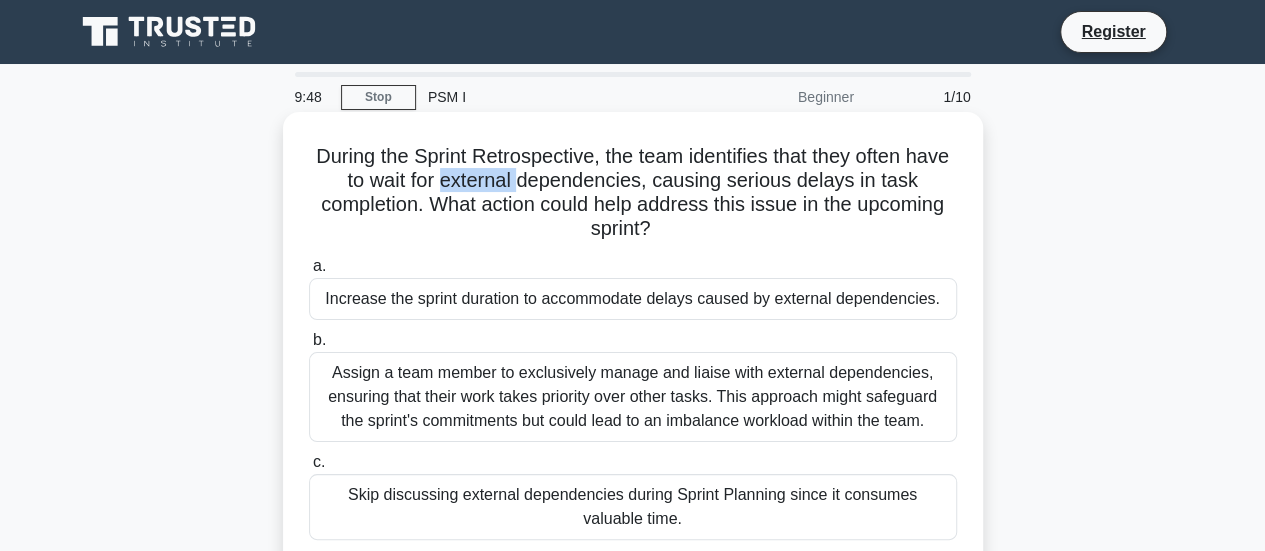 click on "During the Sprint Retrospective, the team identifies that they often have to wait for external dependencies, causing serious delays in task completion. What action could help address this issue in the upcoming sprint?
.spinner_0XTQ{transform-origin:center;animation:spinner_y6GP .75s linear infinite}@keyframes spinner_y6GP{100%{transform:rotate(360deg)}}" at bounding box center [633, 193] 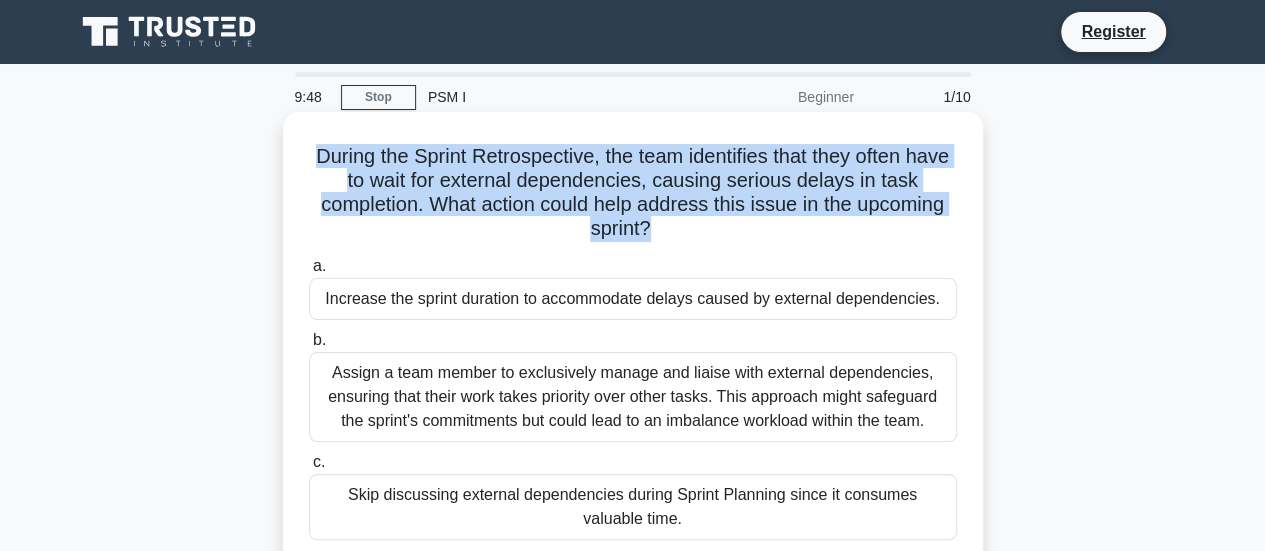 click on "During the Sprint Retrospective, the team identifies that they often have to wait for external dependencies, causing serious delays in task completion. What action could help address this issue in the upcoming sprint?
.spinner_0XTQ{transform-origin:center;animation:spinner_y6GP .75s linear infinite}@keyframes spinner_y6GP{100%{transform:rotate(360deg)}}" at bounding box center (633, 193) 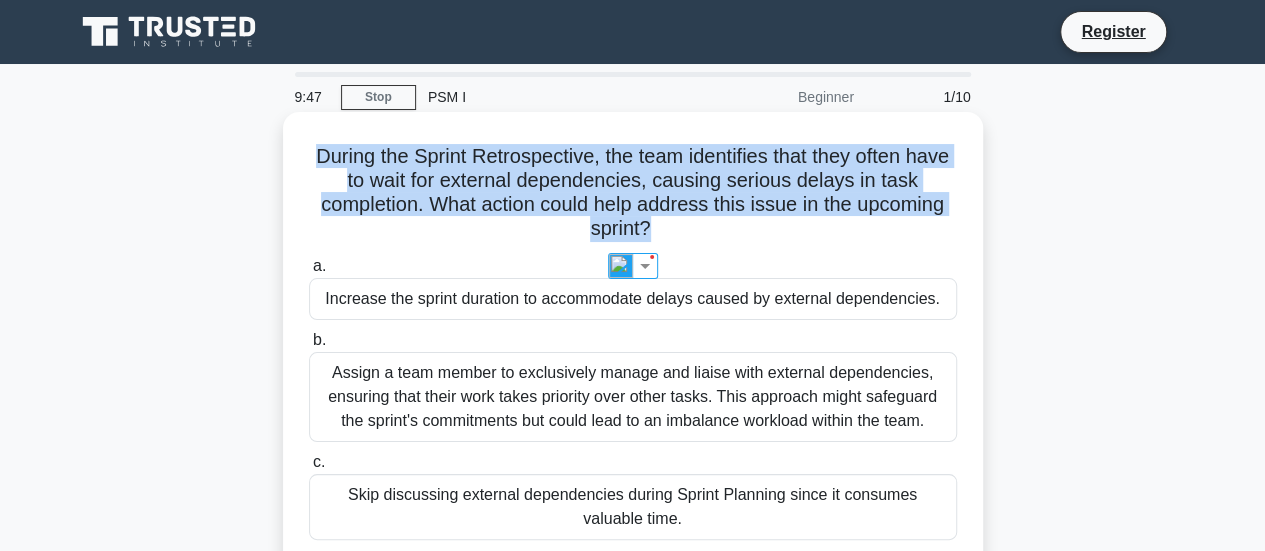 click on "During the Sprint Retrospective, the team identifies that they often have to wait for external dependencies, causing serious delays in task completion. What action could help address this issue in the upcoming sprint?
.spinner_0XTQ{transform-origin:center;animation:spinner_y6GP .75s linear infinite}@keyframes spinner_y6GP{100%{transform:rotate(360deg)}}" at bounding box center (633, 193) 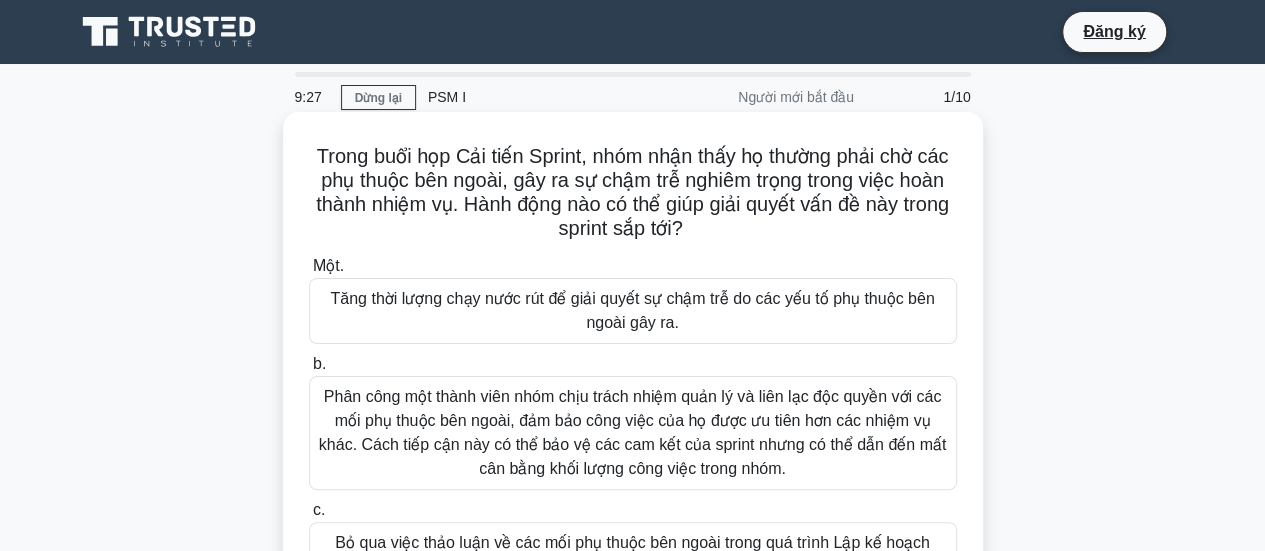 scroll, scrollTop: 100, scrollLeft: 0, axis: vertical 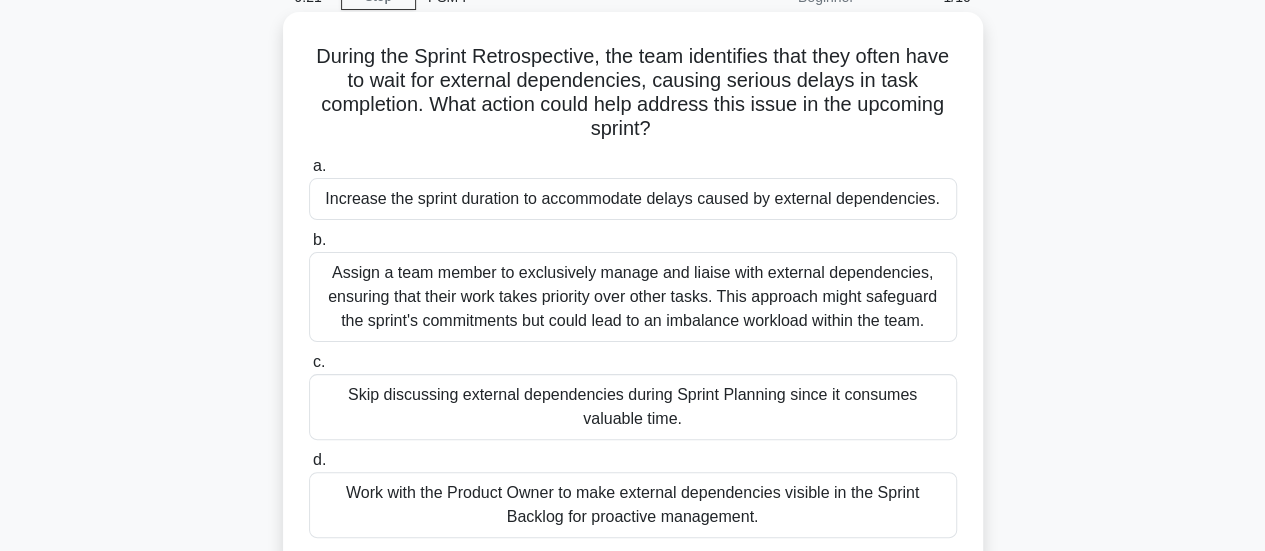 click on "Assign a team member to exclusively manage and liaise with external dependencies, ensuring that their work takes priority over other tasks. This approach might safeguard the sprint's commitments but could lead to an imbalance workload within the team." at bounding box center (633, 297) 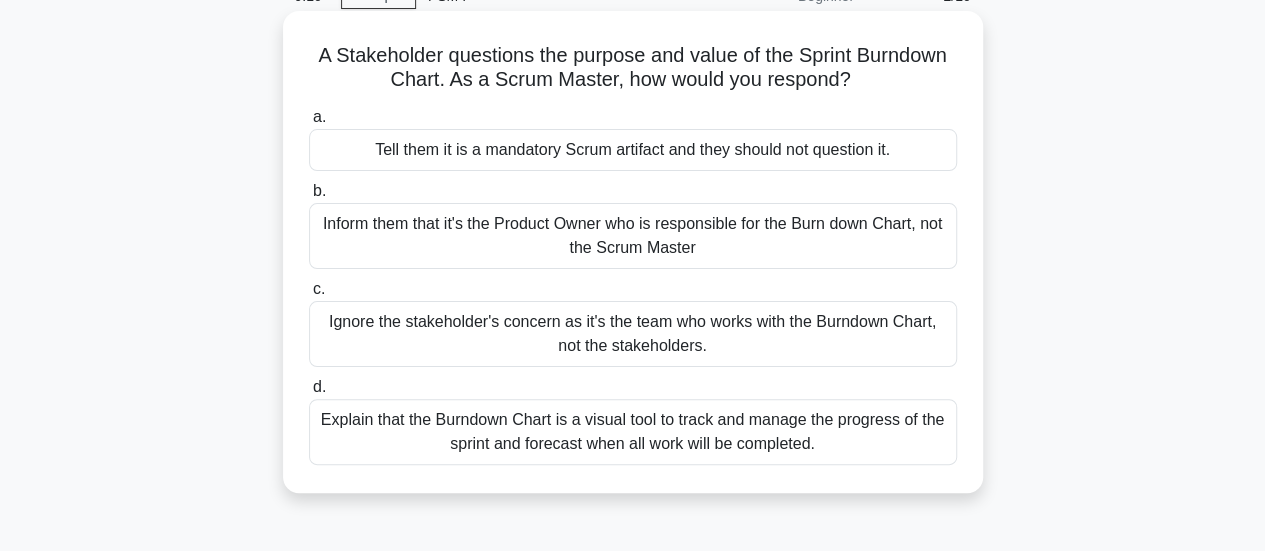 scroll, scrollTop: 0, scrollLeft: 0, axis: both 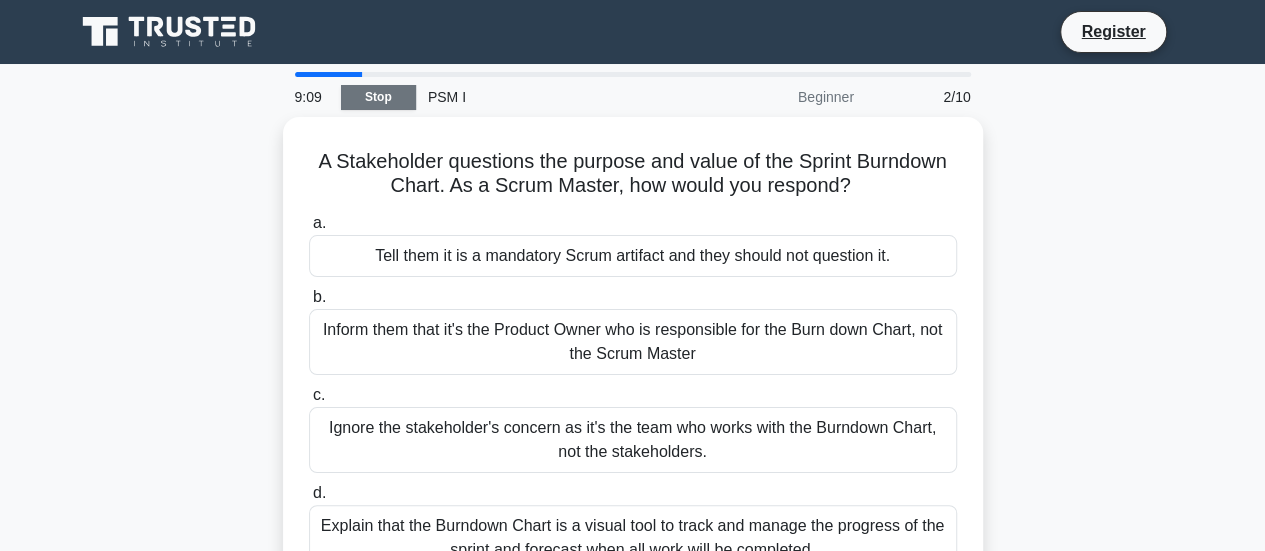 click on "Stop" at bounding box center (378, 97) 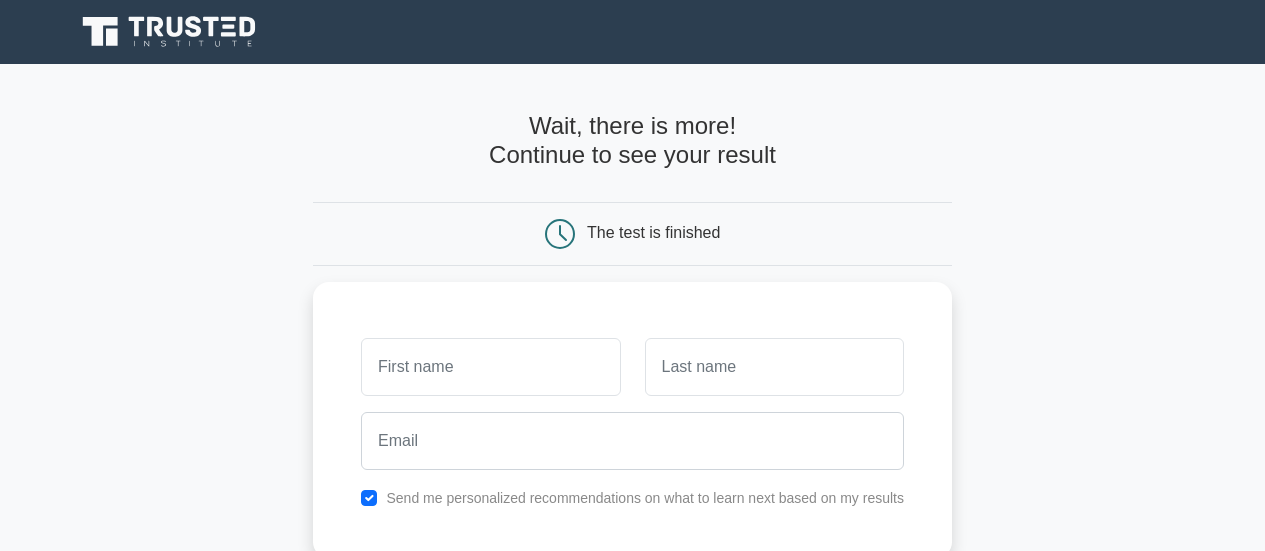 scroll, scrollTop: 0, scrollLeft: 0, axis: both 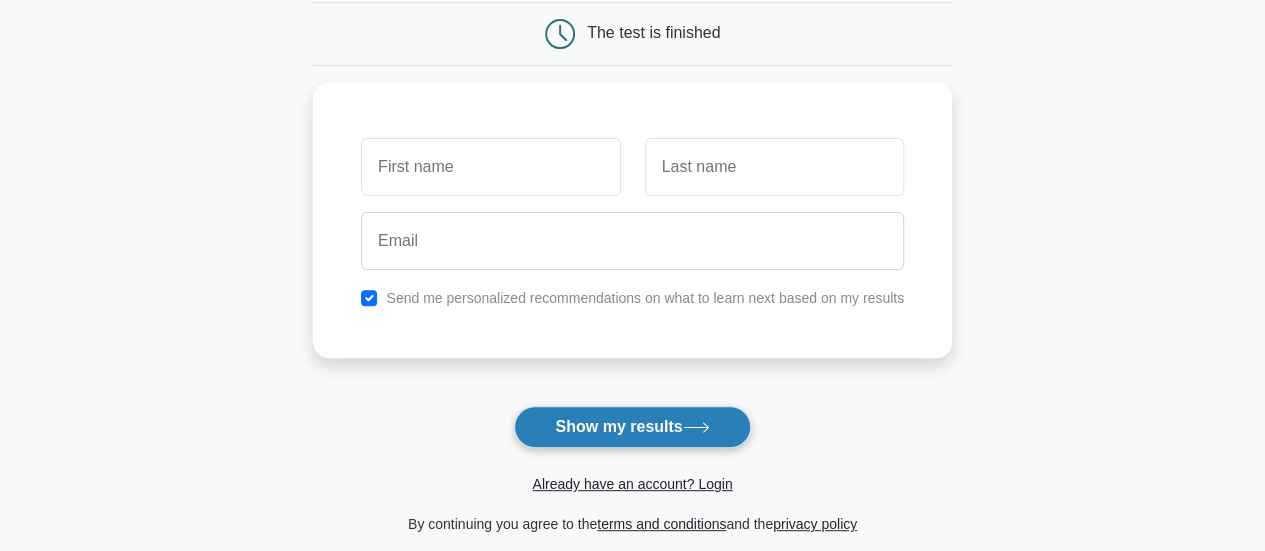 click on "Show my results" at bounding box center (632, 427) 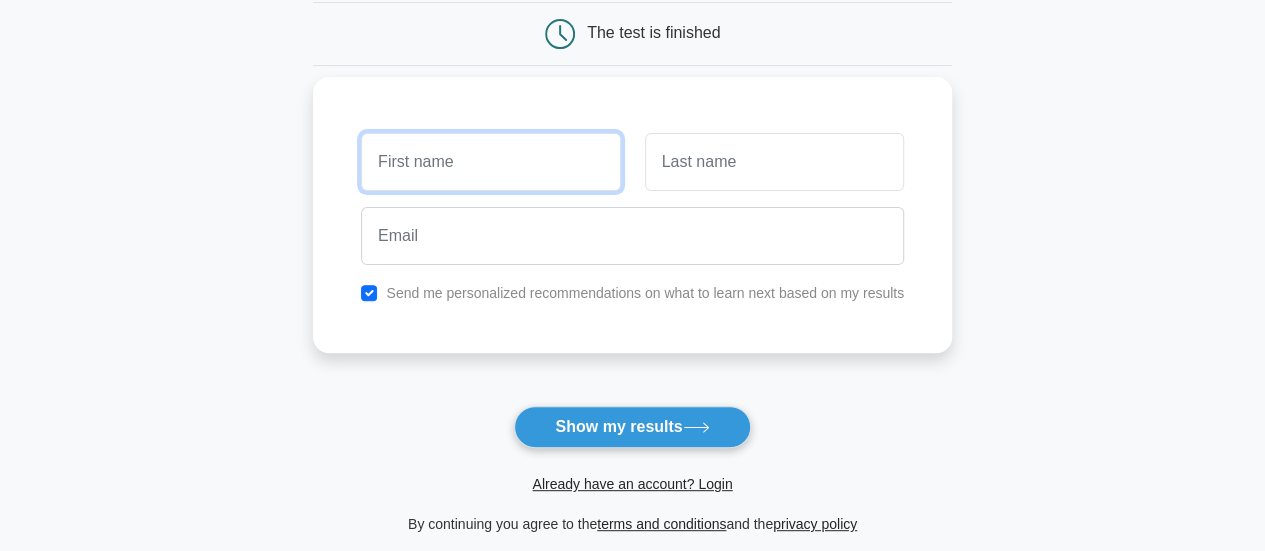 click at bounding box center [490, 162] 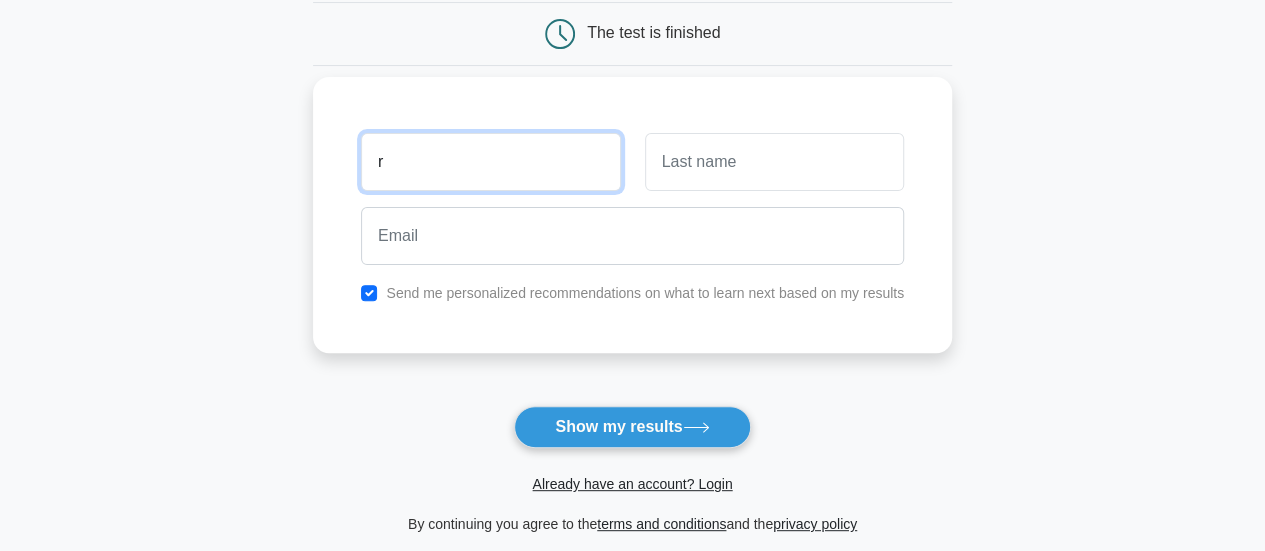 type on "r" 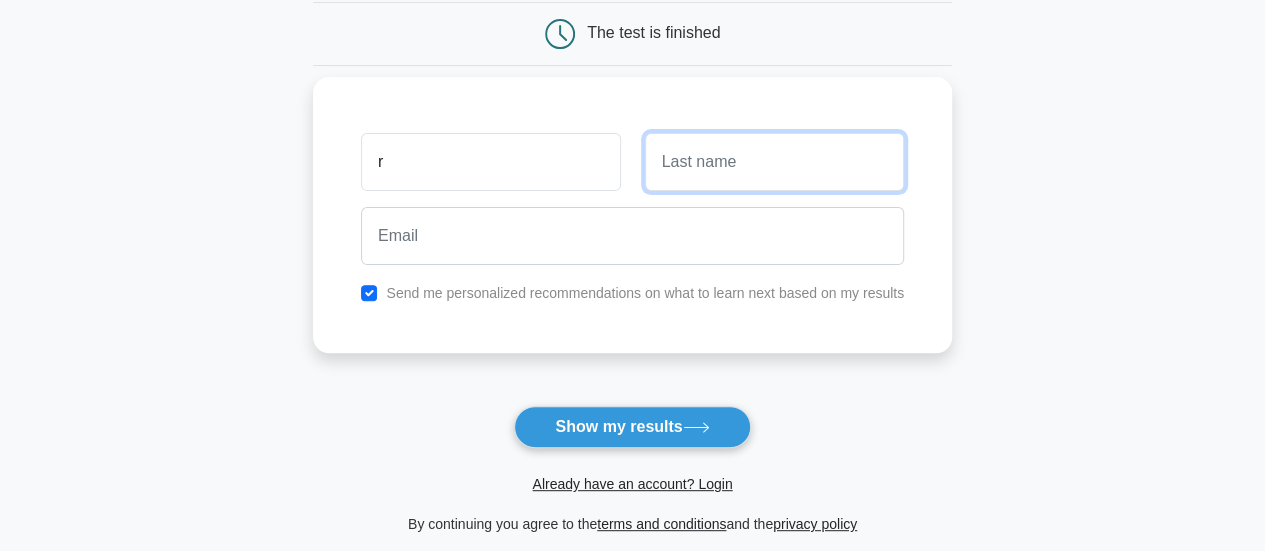 click at bounding box center [774, 162] 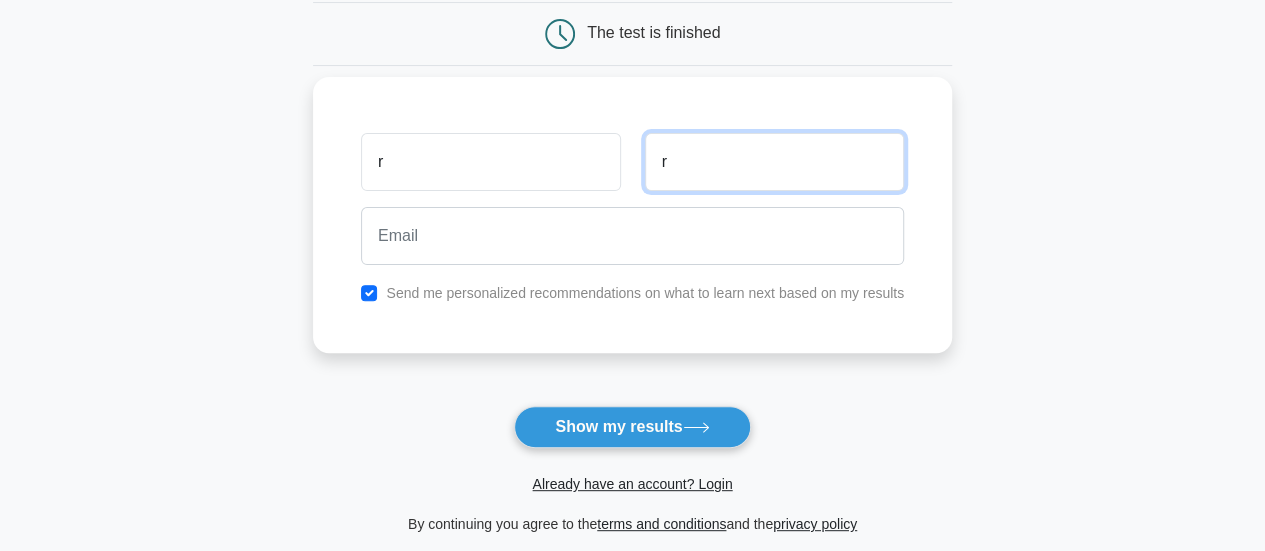 type on "r" 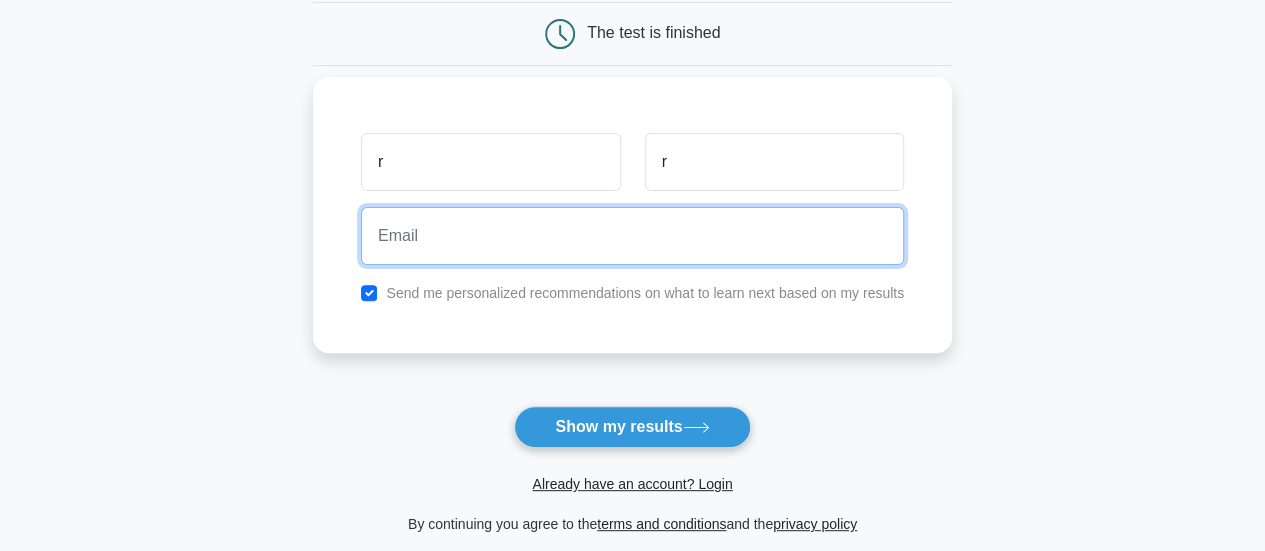 click at bounding box center [632, 236] 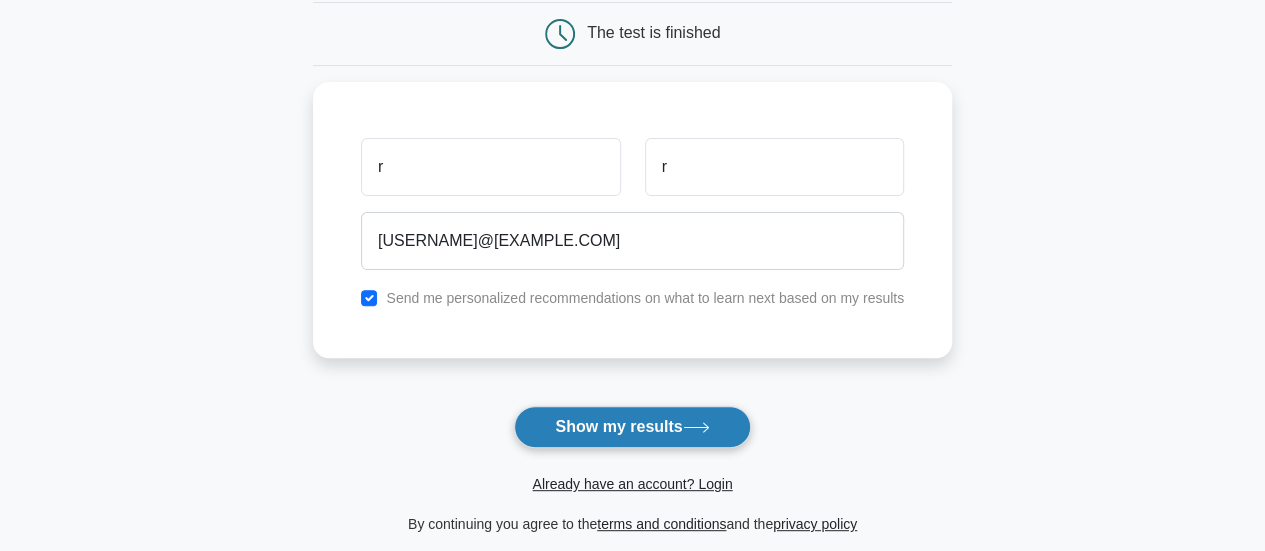 click on "Show my results" at bounding box center (632, 427) 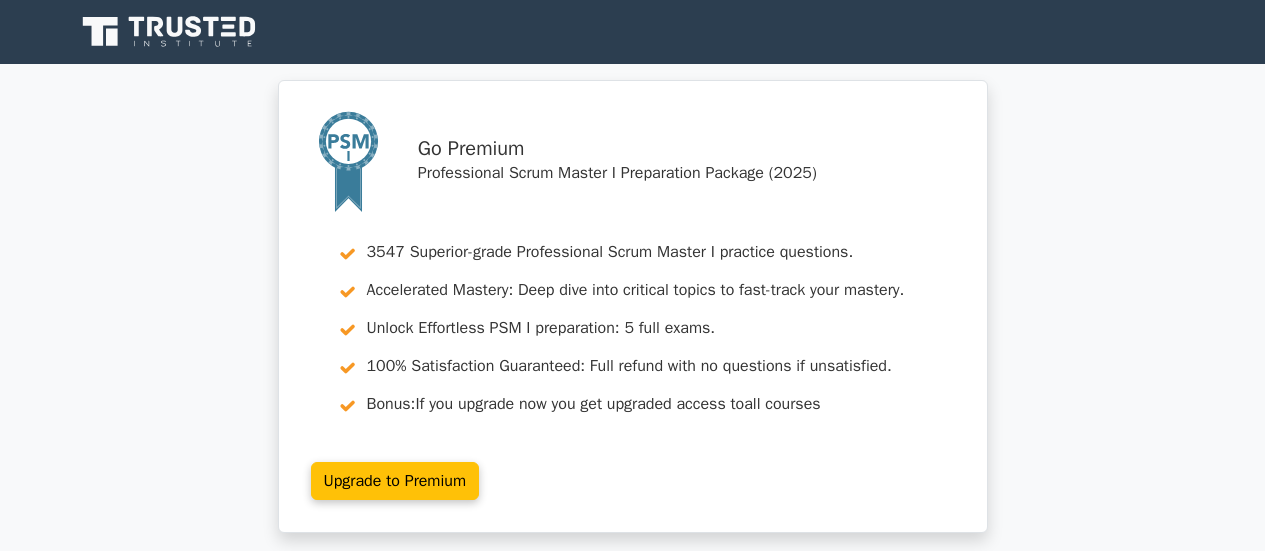scroll, scrollTop: 0, scrollLeft: 0, axis: both 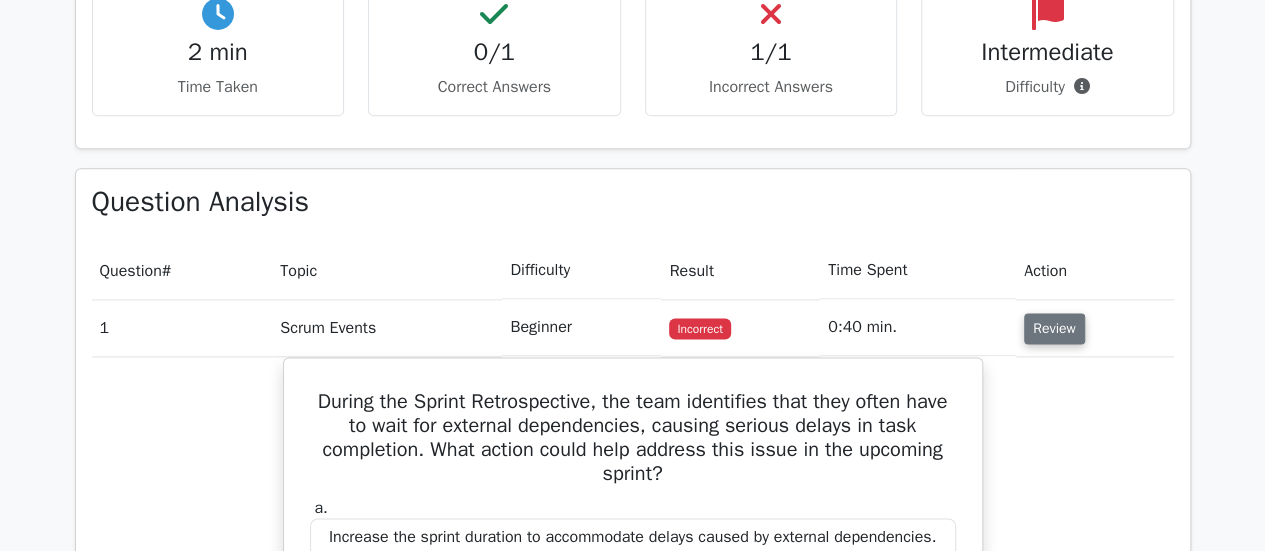 click on "Review" at bounding box center [1054, 328] 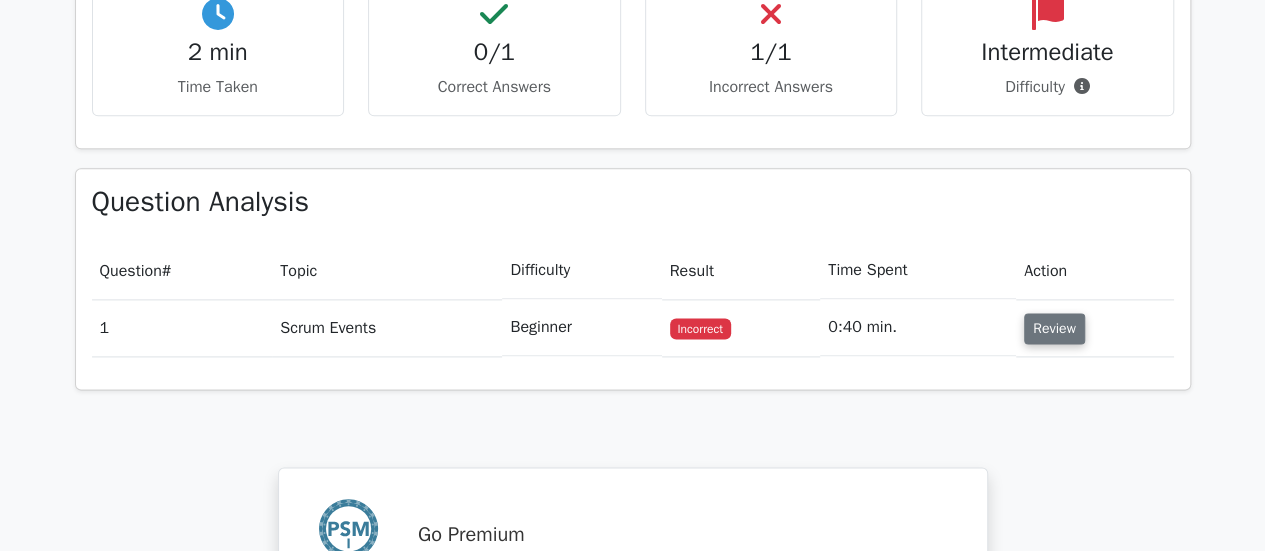 click on "Review" at bounding box center (1054, 328) 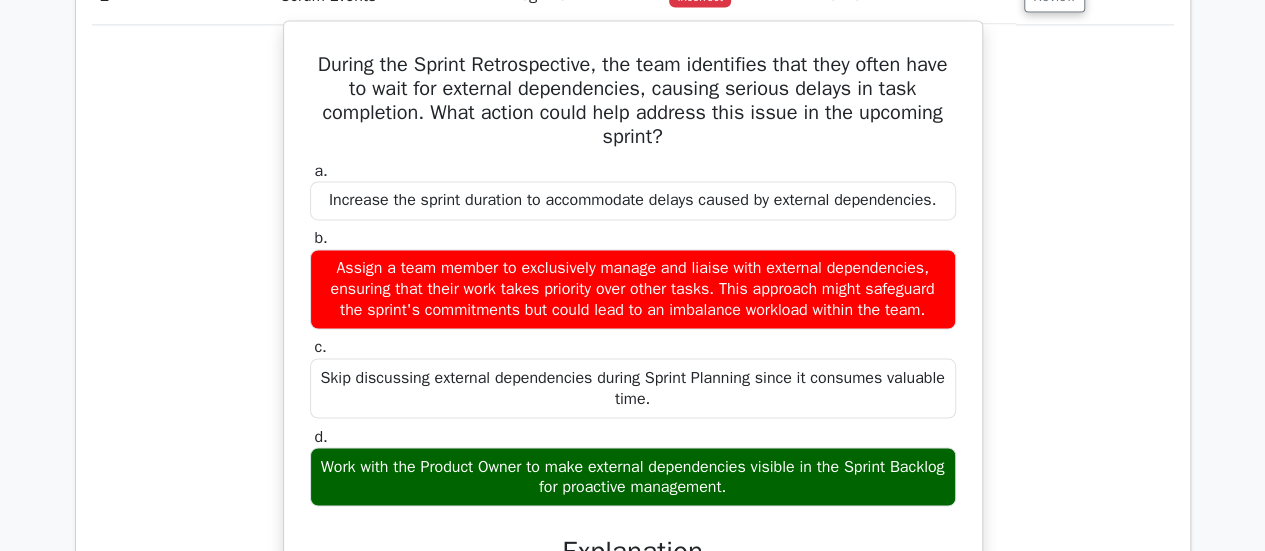 scroll, scrollTop: 1500, scrollLeft: 0, axis: vertical 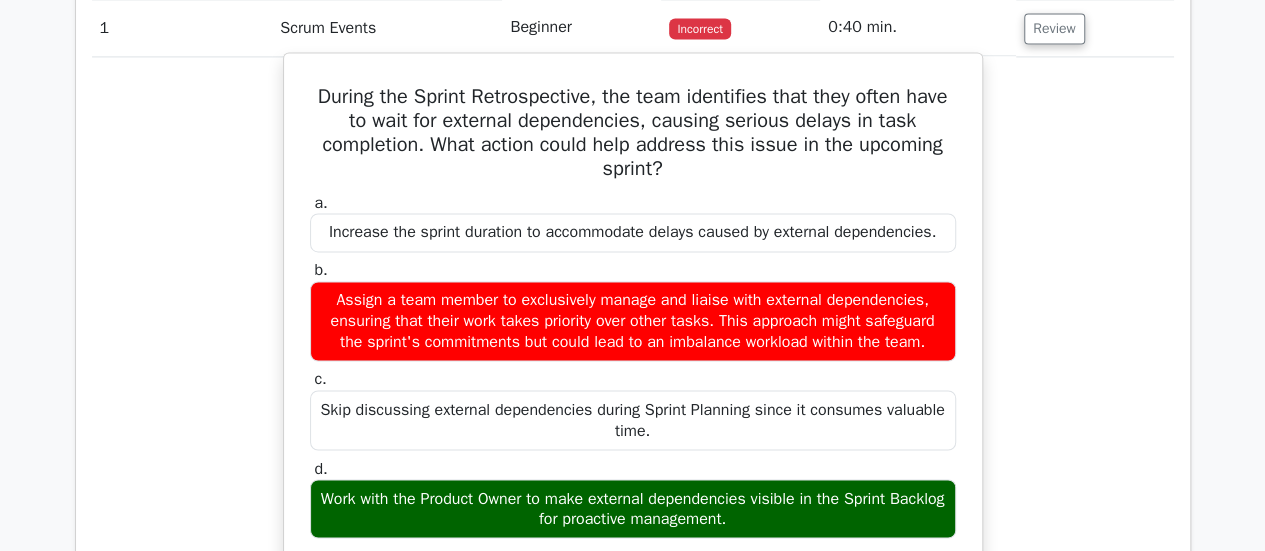 click on "Assign a team member to exclusively manage and liaise with external dependencies, ensuring that their work takes priority over other tasks. This approach might safeguard the sprint's commitments but could lead to an imbalance workload within the team." at bounding box center (633, 321) 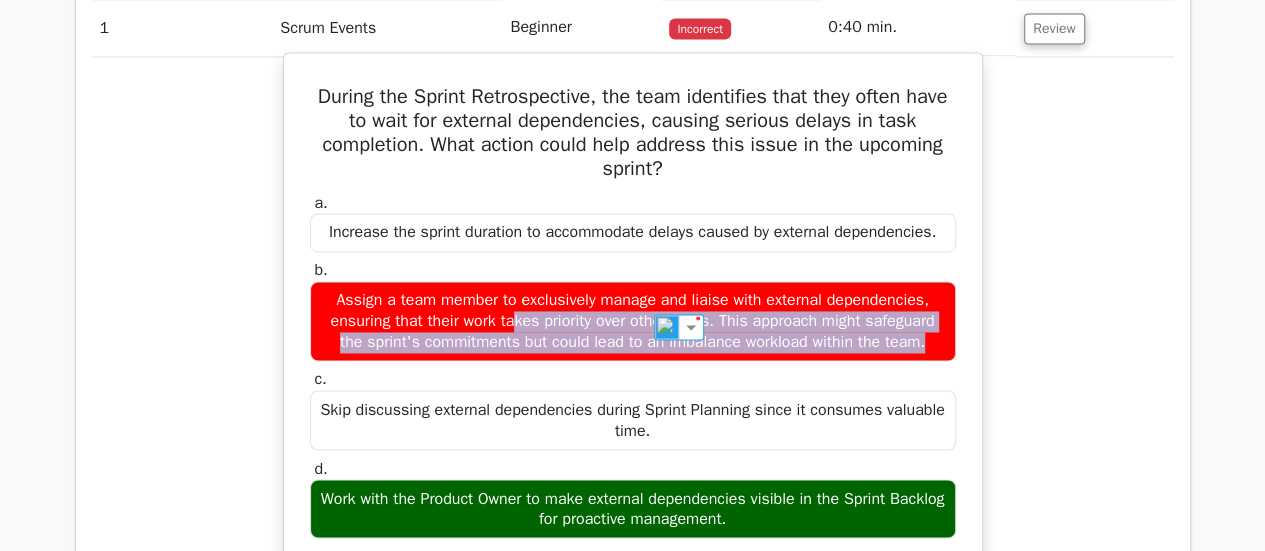 click on "Assign a team member to exclusively manage and liaise with external dependencies, ensuring that their work takes priority over other tasks. This approach might safeguard the sprint's commitments but could lead to an imbalance workload within the team." at bounding box center (633, 321) 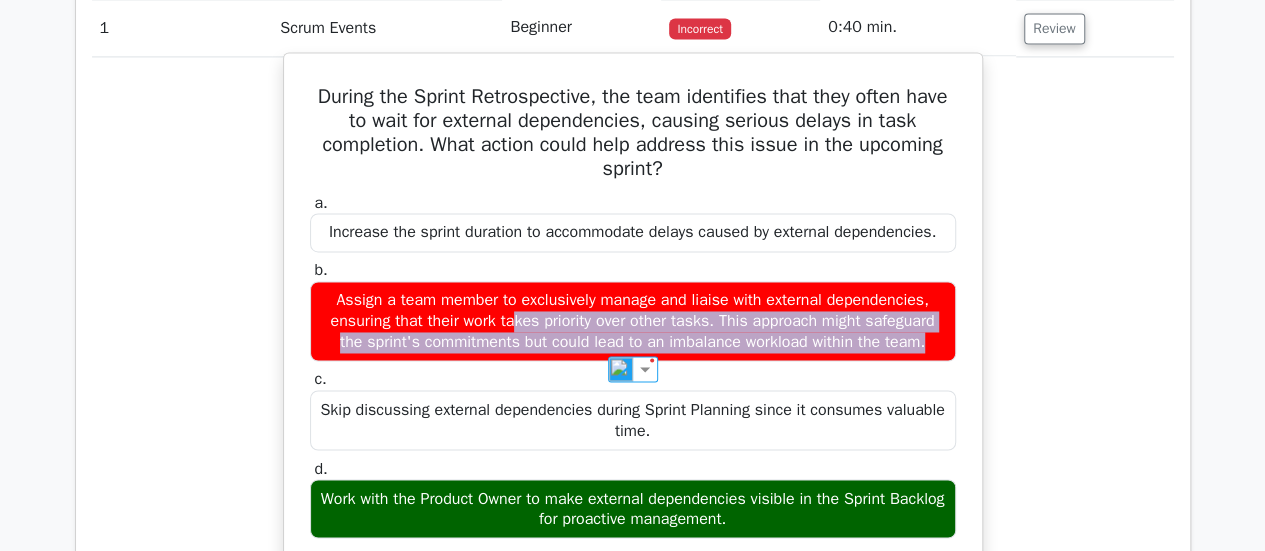 click on "Assign a team member to exclusively manage and liaise with external dependencies, ensuring that their work takes priority over other tasks. This approach might safeguard the sprint's commitments but could lead to an imbalance workload within the team." at bounding box center (633, 321) 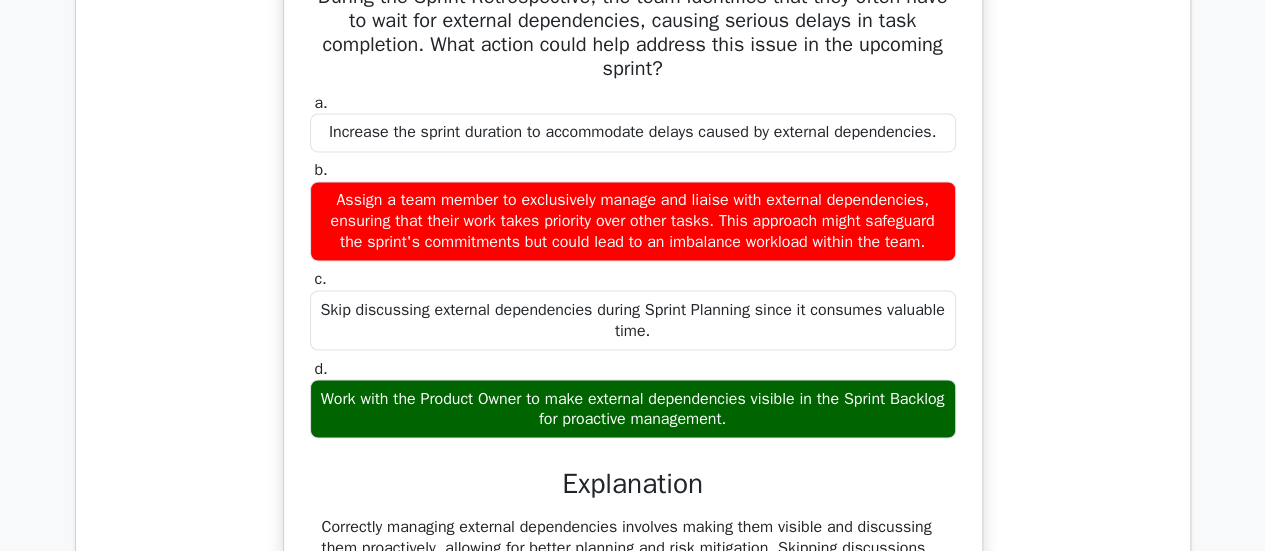 scroll, scrollTop: 1800, scrollLeft: 0, axis: vertical 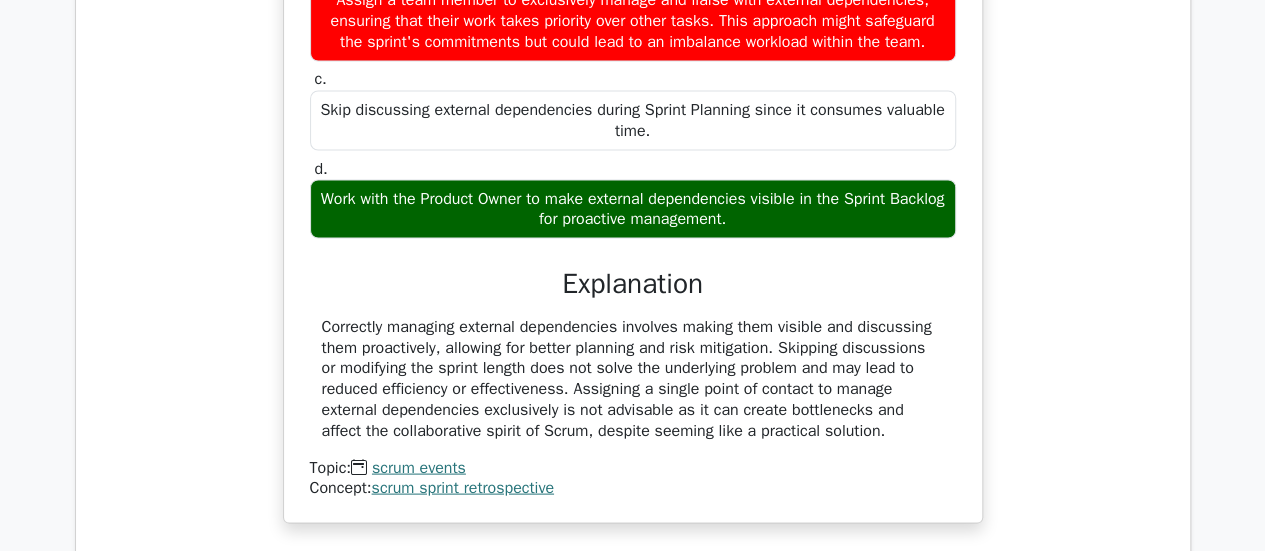 click on "Correctly managing external dependencies involves making them visible and discussing them proactively, allowing for better planning and risk mitigation. Skipping discussions or modifying the sprint length does not solve the underlying problem and may lead to reduced efficiency or effectiveness. Assigning a single point of contact to manage external dependencies exclusively is not advisable as it can create bottlenecks and affect the collaborative spirit of Scrum, despite seeming like a practical solution." at bounding box center (633, 378) 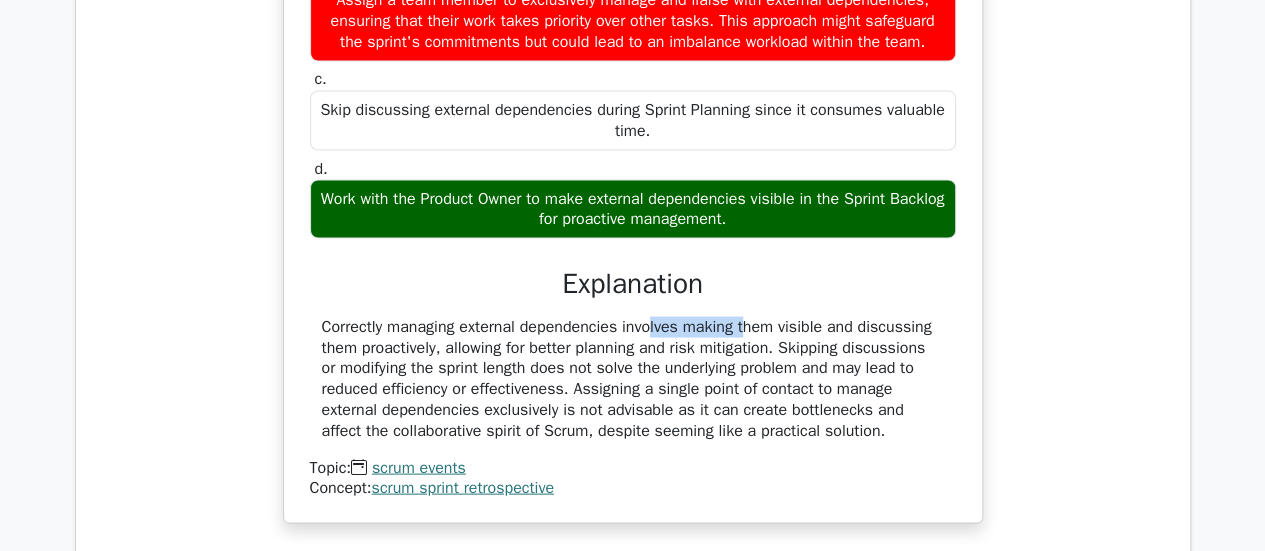 click on "Correctly managing external dependencies involves making them visible and discussing them proactively, allowing for better planning and risk mitigation. Skipping discussions or modifying the sprint length does not solve the underlying problem and may lead to reduced efficiency or effectiveness. Assigning a single point of contact to manage external dependencies exclusively is not advisable as it can create bottlenecks and affect the collaborative spirit of Scrum, despite seeming like a practical solution." at bounding box center (633, 378) 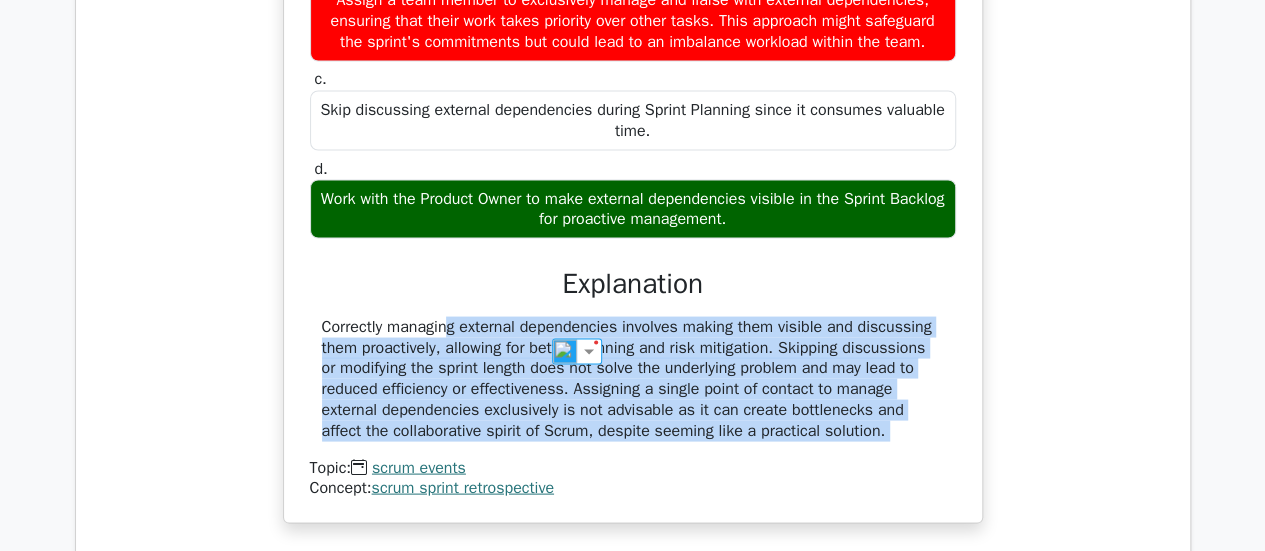 click on "Correctly managing external dependencies involves making them visible and discussing them proactively, allowing for better planning and risk mitigation. Skipping discussions or modifying the sprint length does not solve the underlying problem and may lead to reduced efficiency or effectiveness. Assigning a single point of contact to manage external dependencies exclusively is not advisable as it can create bottlenecks and affect the collaborative spirit of Scrum, despite seeming like a practical solution." at bounding box center (633, 378) 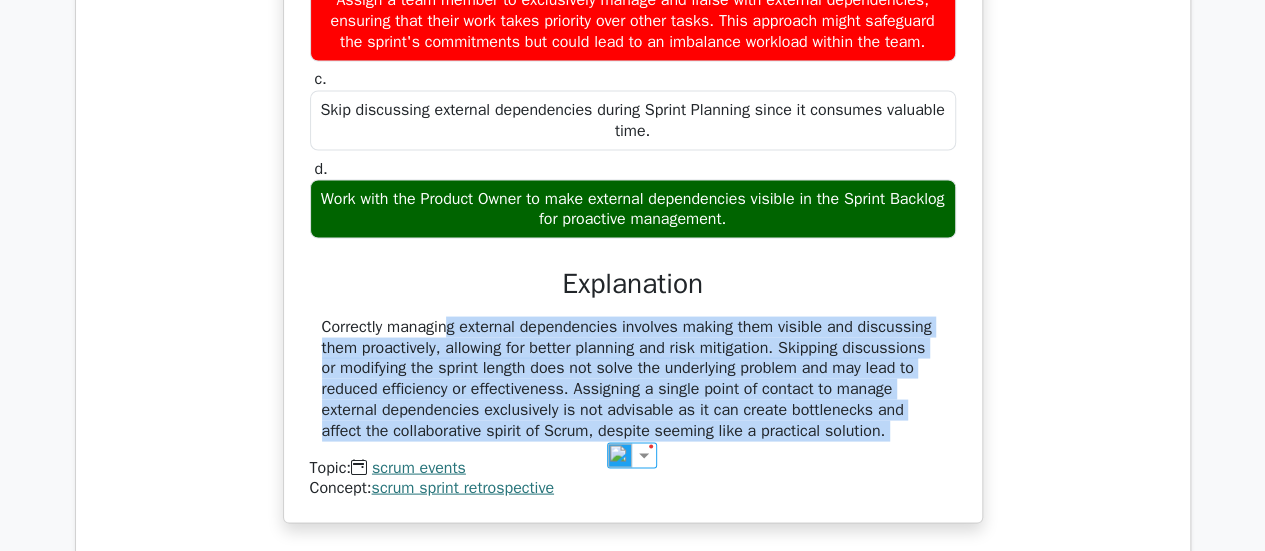 click on "Correctly managing external dependencies involves making them visible and discussing them proactively, allowing for better planning and risk mitigation. Skipping discussions or modifying the sprint length does not solve the underlying problem and may lead to reduced efficiency or effectiveness. Assigning a single point of contact to manage external dependencies exclusively is not advisable as it can create bottlenecks and affect the collaborative spirit of Scrum, despite seeming like a practical solution." at bounding box center (633, 378) 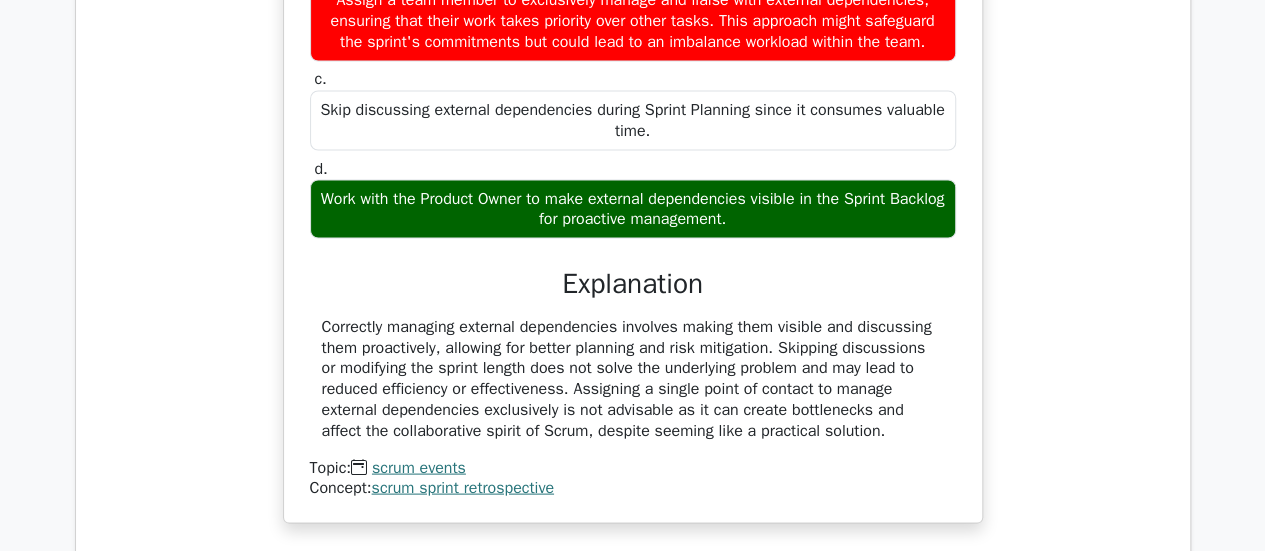 drag, startPoint x: 430, startPoint y: 455, endPoint x: 420, endPoint y: 465, distance: 14.142136 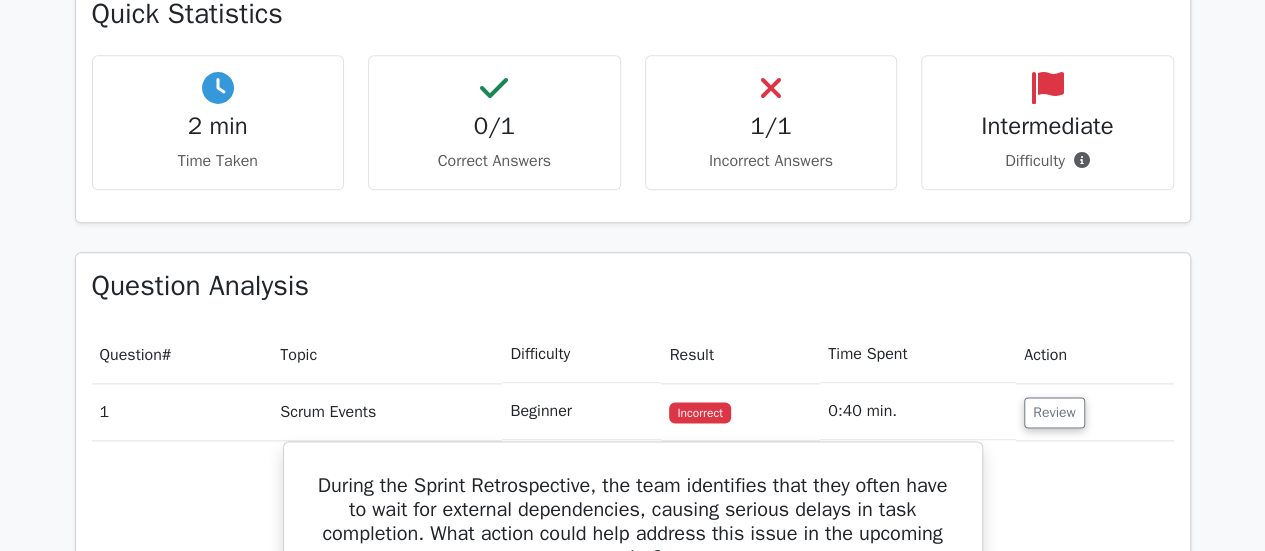 scroll, scrollTop: 1300, scrollLeft: 0, axis: vertical 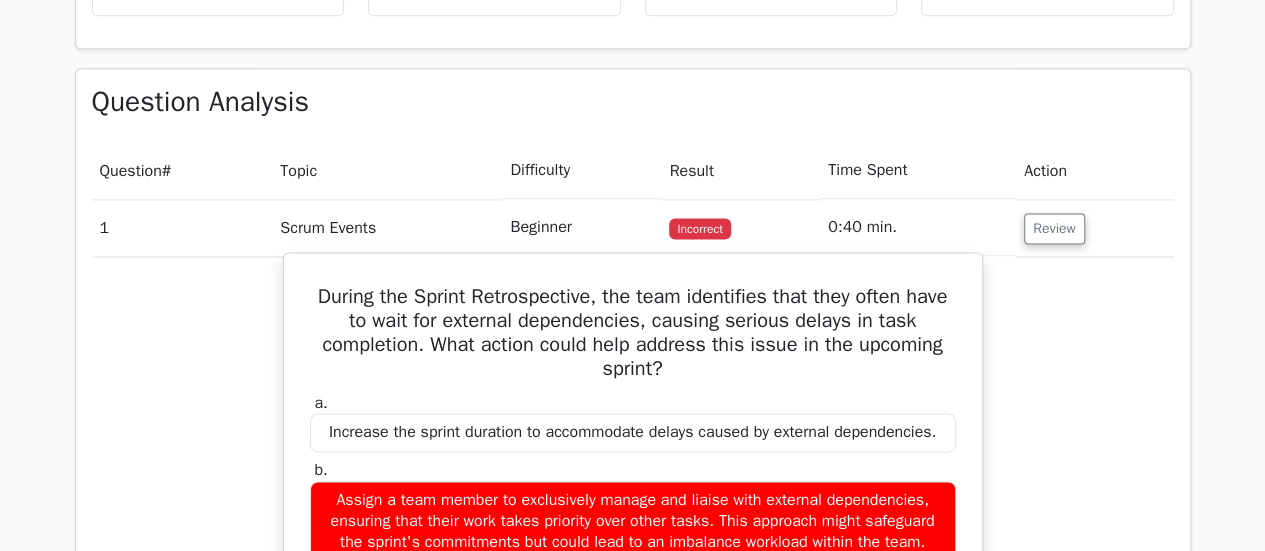 click on "During the Sprint Retrospective, the team identifies that they often have to wait for external dependencies, causing serious delays in task completion. What action could help address this issue in the upcoming sprint?" at bounding box center (633, 333) 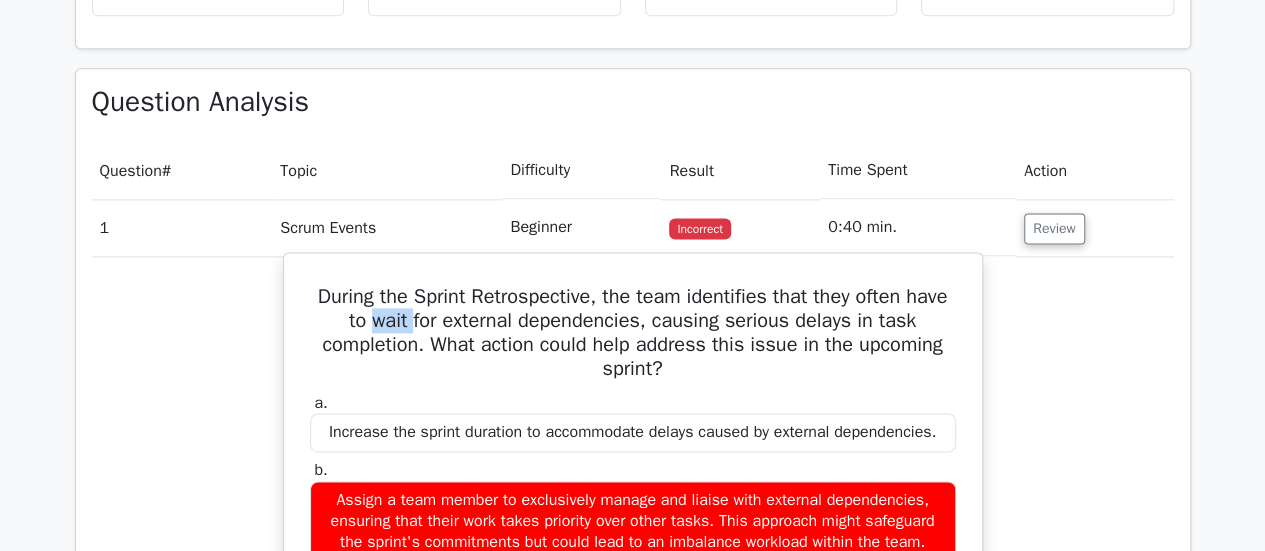 click on "During the Sprint Retrospective, the team identifies that they often have to wait for external dependencies, causing serious delays in task completion. What action could help address this issue in the upcoming sprint?" at bounding box center [633, 333] 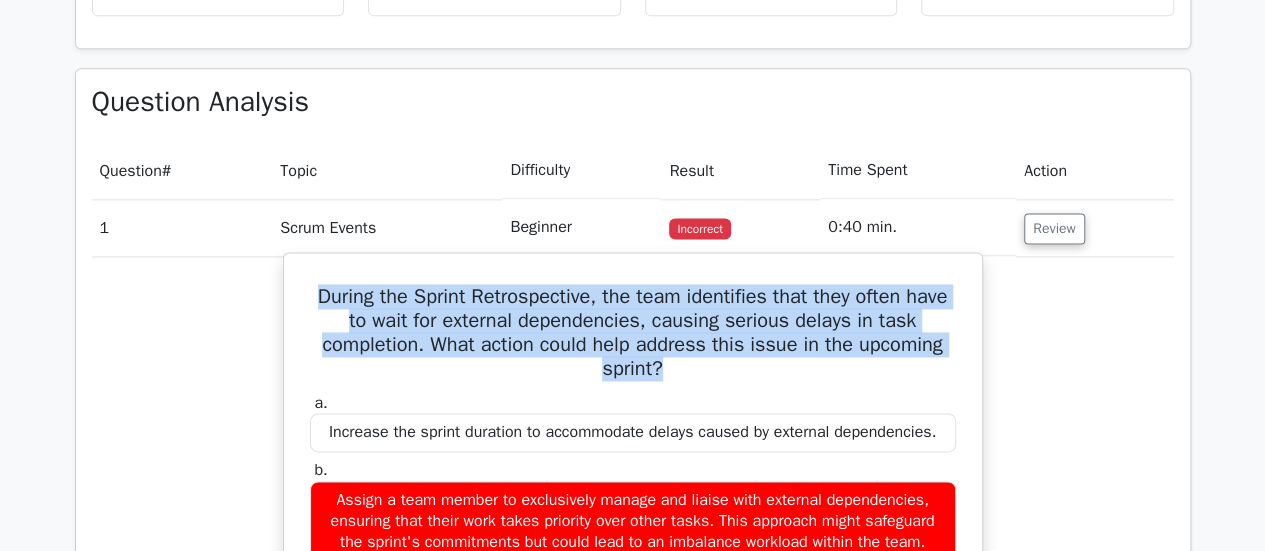 click on "During the Sprint Retrospective, the team identifies that they often have to wait for external dependencies, causing serious delays in task completion. What action could help address this issue in the upcoming sprint?" at bounding box center (633, 333) 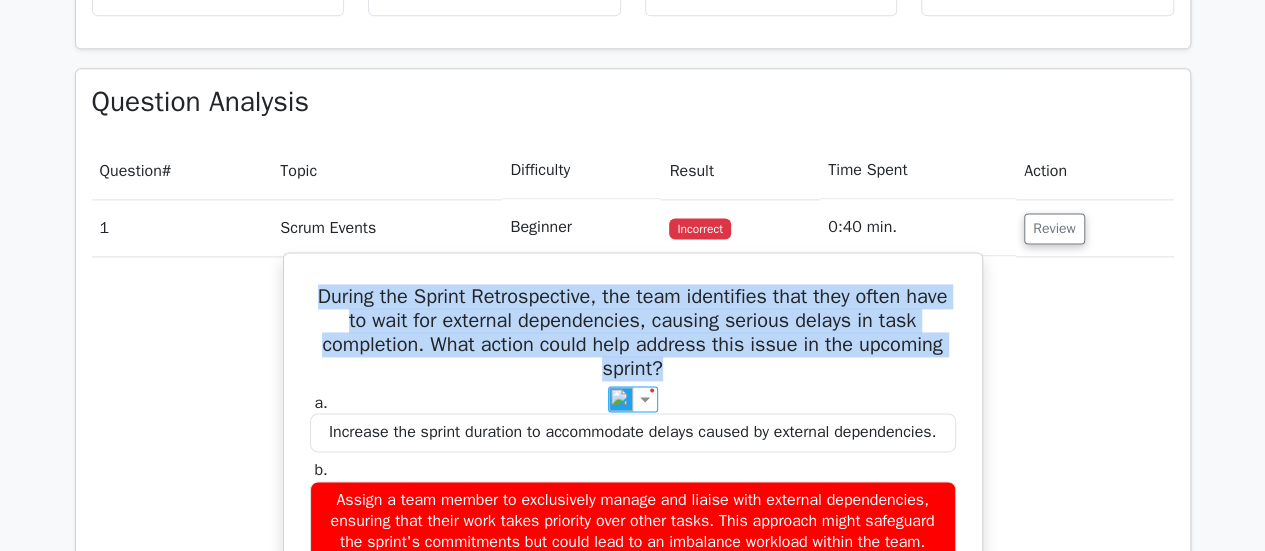 click on "During the Sprint Retrospective, the team identifies that they often have to wait for external dependencies, causing serious delays in task completion. What action could help address this issue in the upcoming sprint?" at bounding box center [633, 333] 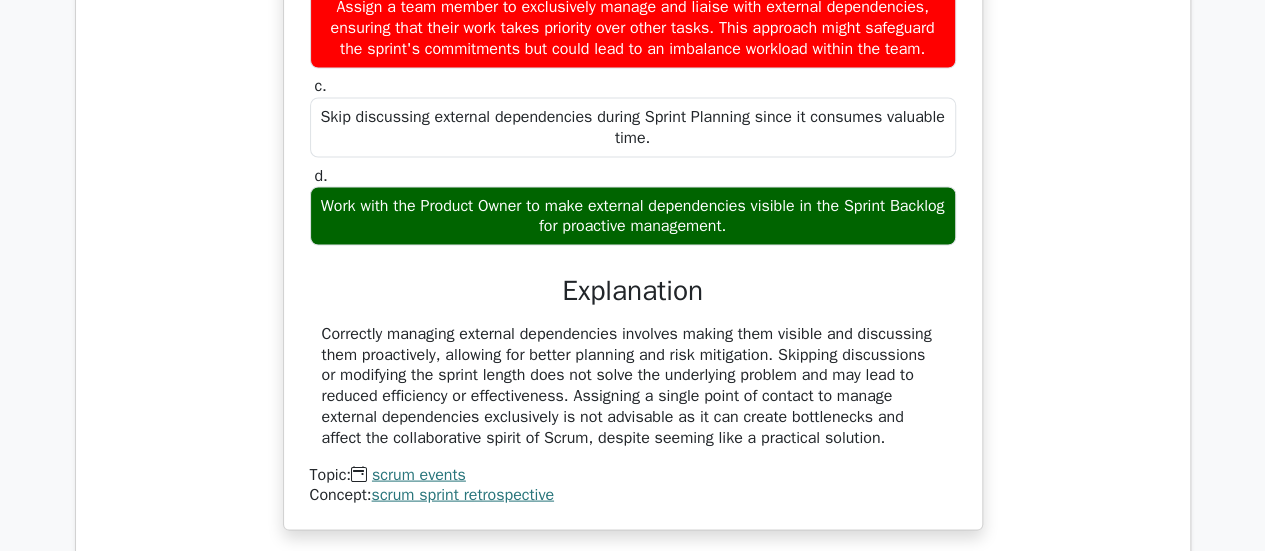 scroll, scrollTop: 1900, scrollLeft: 0, axis: vertical 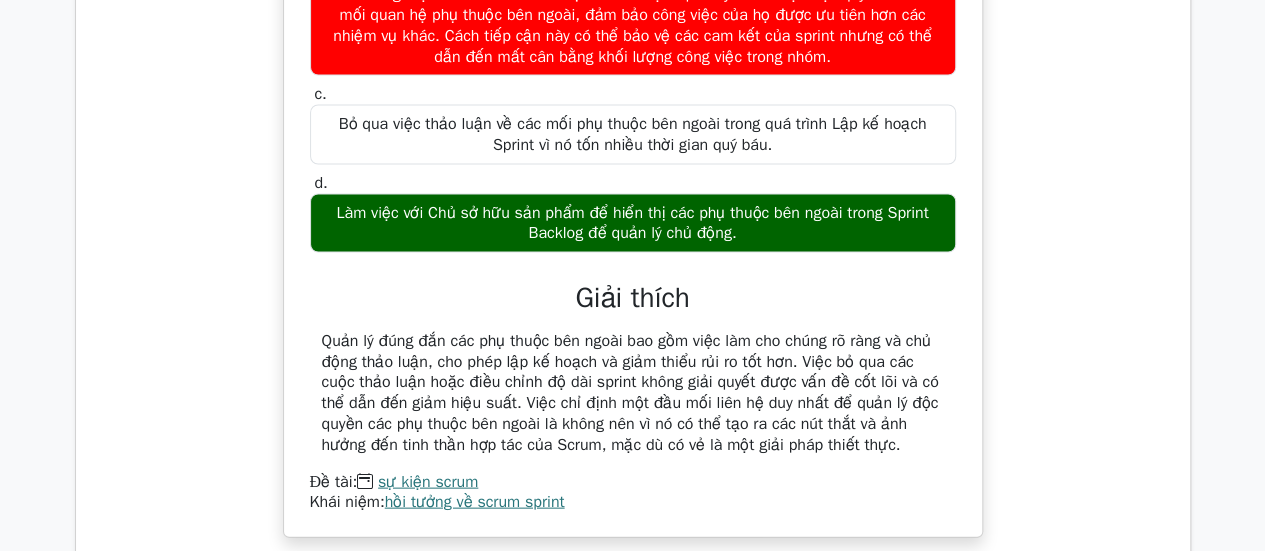 click on "Quản lý đúng đắn các phụ thuộc bên ngoài bao gồm việc làm cho chúng rõ ràng và chủ động thảo luận, cho phép lập kế hoạch và giảm thiểu rủi ro tốt hơn. Việc bỏ qua các cuộc thảo luận hoặc điều chỉnh độ dài sprint không giải quyết được vấn đề cốt lõi và có thể dẫn đến giảm hiệu suất. Việc chỉ định một đầu mối liên hệ duy nhất để quản lý độc quyền các phụ thuộc bên ngoài là không nên vì nó có thể tạo ra các nút thắt và ảnh hưởng đến tinh thần hợp tác của Scrum, mặc dù có vẻ là một giải pháp thiết thực." at bounding box center [630, 393] 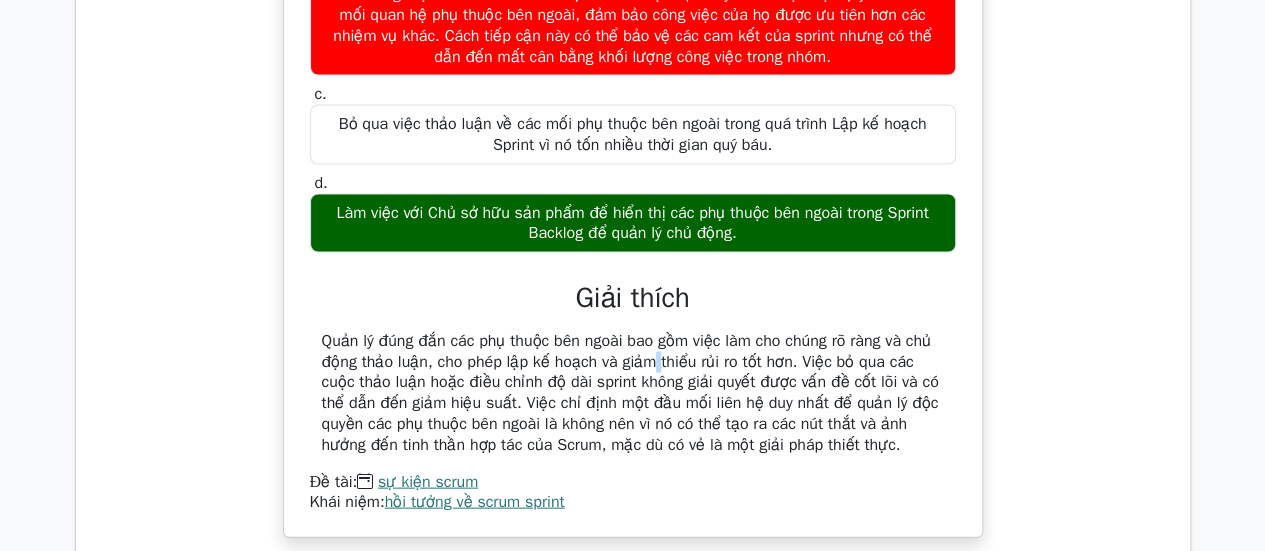 click on "Quản lý đúng đắn các phụ thuộc bên ngoài bao gồm việc làm cho chúng rõ ràng và chủ động thảo luận, cho phép lập kế hoạch và giảm thiểu rủi ro tốt hơn. Việc bỏ qua các cuộc thảo luận hoặc điều chỉnh độ dài sprint không giải quyết được vấn đề cốt lõi và có thể dẫn đến giảm hiệu suất. Việc chỉ định một đầu mối liên hệ duy nhất để quản lý độc quyền các phụ thuộc bên ngoài là không nên vì nó có thể tạo ra các nút thắt và ảnh hưởng đến tinh thần hợp tác của Scrum, mặc dù có vẻ là một giải pháp thiết thực." at bounding box center (630, 393) 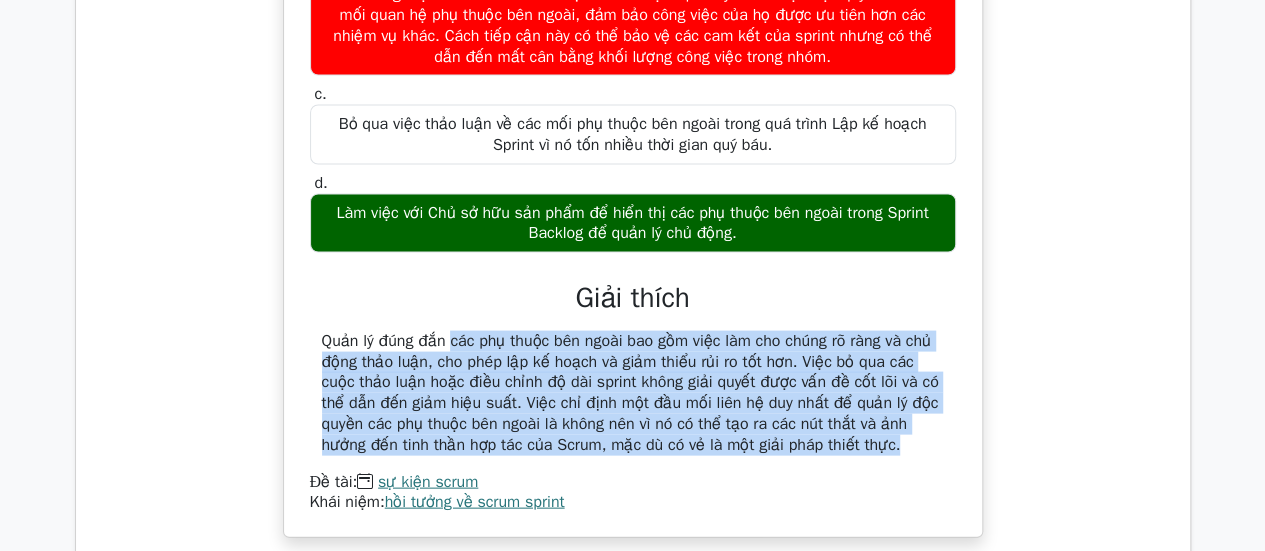 click on "Quản lý đúng đắn các phụ thuộc bên ngoài bao gồm việc làm cho chúng rõ ràng và chủ động thảo luận, cho phép lập kế hoạch và giảm thiểu rủi ro tốt hơn. Việc bỏ qua các cuộc thảo luận hoặc điều chỉnh độ dài sprint không giải quyết được vấn đề cốt lõi và có thể dẫn đến giảm hiệu suất. Việc chỉ định một đầu mối liên hệ duy nhất để quản lý độc quyền các phụ thuộc bên ngoài là không nên vì nó có thể tạo ra các nút thắt và ảnh hưởng đến tinh thần hợp tác của Scrum, mặc dù có vẻ là một giải pháp thiết thực." at bounding box center (630, 393) 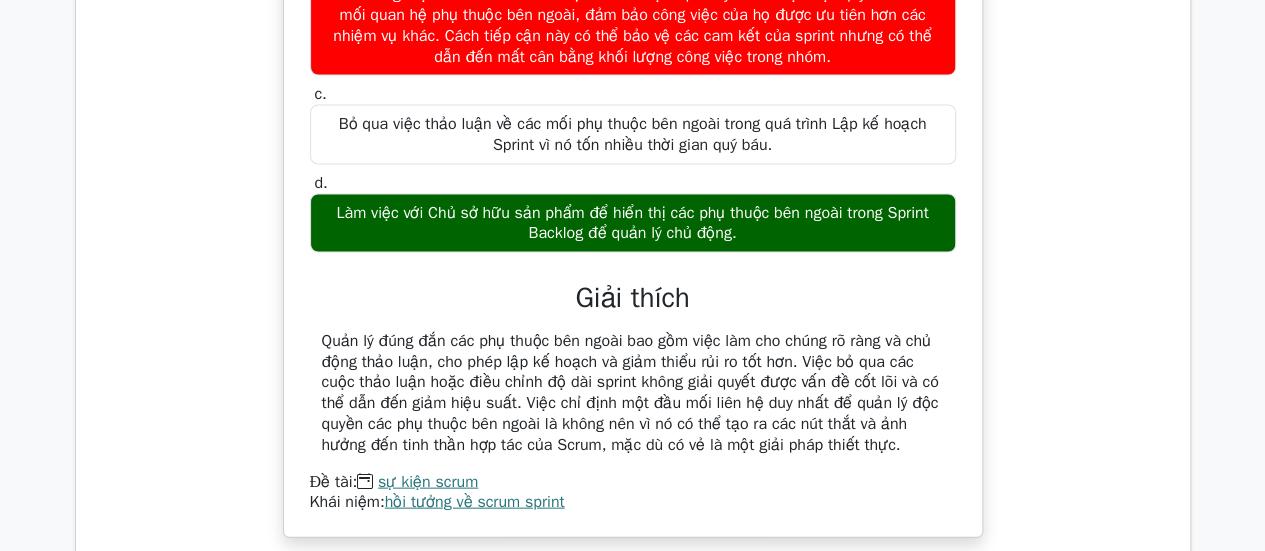 click on "Quản lý đúng đắn các phụ thuộc bên ngoài bao gồm việc làm cho chúng rõ ràng và chủ động thảo luận, cho phép lập kế hoạch và giảm thiểu rủi ro tốt hơn. Việc bỏ qua các cuộc thảo luận hoặc điều chỉnh độ dài sprint không giải quyết được vấn đề cốt lõi và có thể dẫn đến giảm hiệu suất. Việc chỉ định một đầu mối liên hệ duy nhất để quản lý độc quyền các phụ thuộc bên ngoài là không nên vì nó có thể tạo ra các nút thắt và ảnh hưởng đến tinh thần hợp tác của Scrum, mặc dù có vẻ là một giải pháp thiết thực." at bounding box center [630, 393] 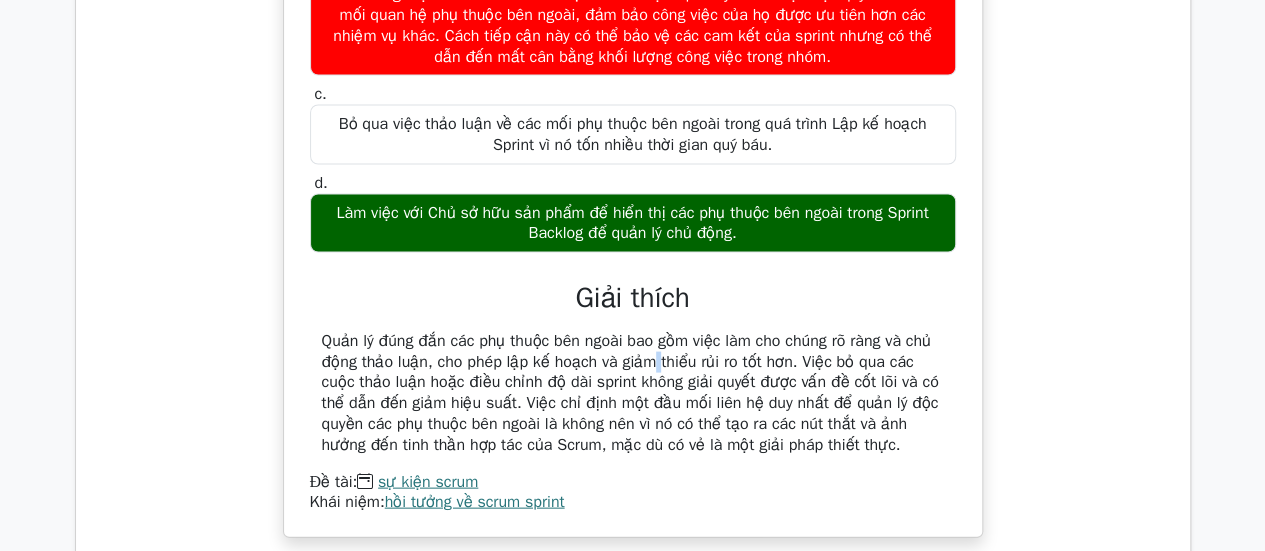 click on "Quản lý đúng đắn các phụ thuộc bên ngoài bao gồm việc làm cho chúng rõ ràng và chủ động thảo luận, cho phép lập kế hoạch và giảm thiểu rủi ro tốt hơn. Việc bỏ qua các cuộc thảo luận hoặc điều chỉnh độ dài sprint không giải quyết được vấn đề cốt lõi và có thể dẫn đến giảm hiệu suất. Việc chỉ định một đầu mối liên hệ duy nhất để quản lý độc quyền các phụ thuộc bên ngoài là không nên vì nó có thể tạo ra các nút thắt và ảnh hưởng đến tinh thần hợp tác của Scrum, mặc dù có vẻ là một giải pháp thiết thực." at bounding box center [630, 393] 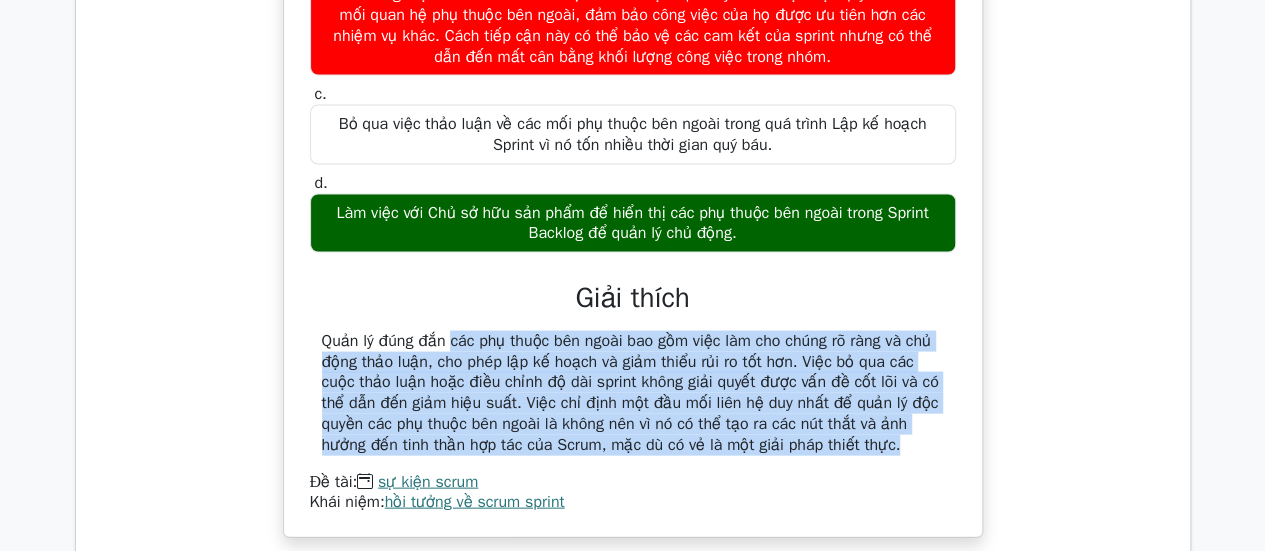 click on "Quản lý đúng đắn các phụ thuộc bên ngoài bao gồm việc làm cho chúng rõ ràng và chủ động thảo luận, cho phép lập kế hoạch và giảm thiểu rủi ro tốt hơn. Việc bỏ qua các cuộc thảo luận hoặc điều chỉnh độ dài sprint không giải quyết được vấn đề cốt lõi và có thể dẫn đến giảm hiệu suất. Việc chỉ định một đầu mối liên hệ duy nhất để quản lý độc quyền các phụ thuộc bên ngoài là không nên vì nó có thể tạo ra các nút thắt và ảnh hưởng đến tinh thần hợp tác của Scrum, mặc dù có vẻ là một giải pháp thiết thực." at bounding box center [630, 393] 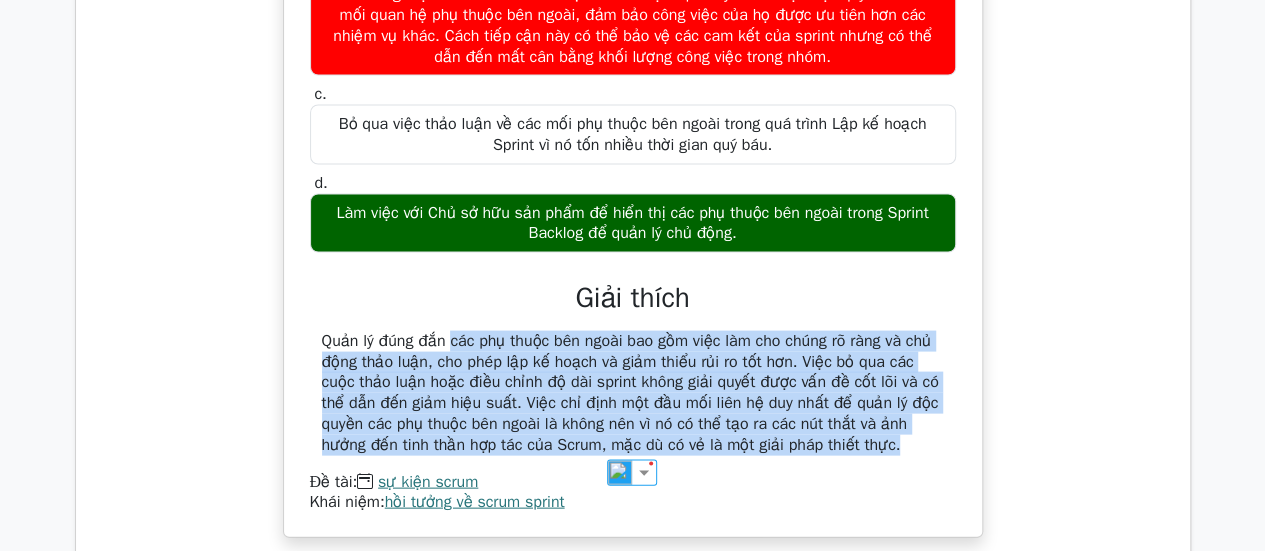 click on "Quản lý đúng đắn các phụ thuộc bên ngoài bao gồm việc làm cho chúng rõ ràng và chủ động thảo luận, cho phép lập kế hoạch và giảm thiểu rủi ro tốt hơn. Việc bỏ qua các cuộc thảo luận hoặc điều chỉnh độ dài sprint không giải quyết được vấn đề cốt lõi và có thể dẫn đến giảm hiệu suất. Việc chỉ định một đầu mối liên hệ duy nhất để quản lý độc quyền các phụ thuộc bên ngoài là không nên vì nó có thể tạo ra các nút thắt và ảnh hưởng đến tinh thần hợp tác của Scrum, mặc dù có vẻ là một giải pháp thiết thực." at bounding box center [630, 393] 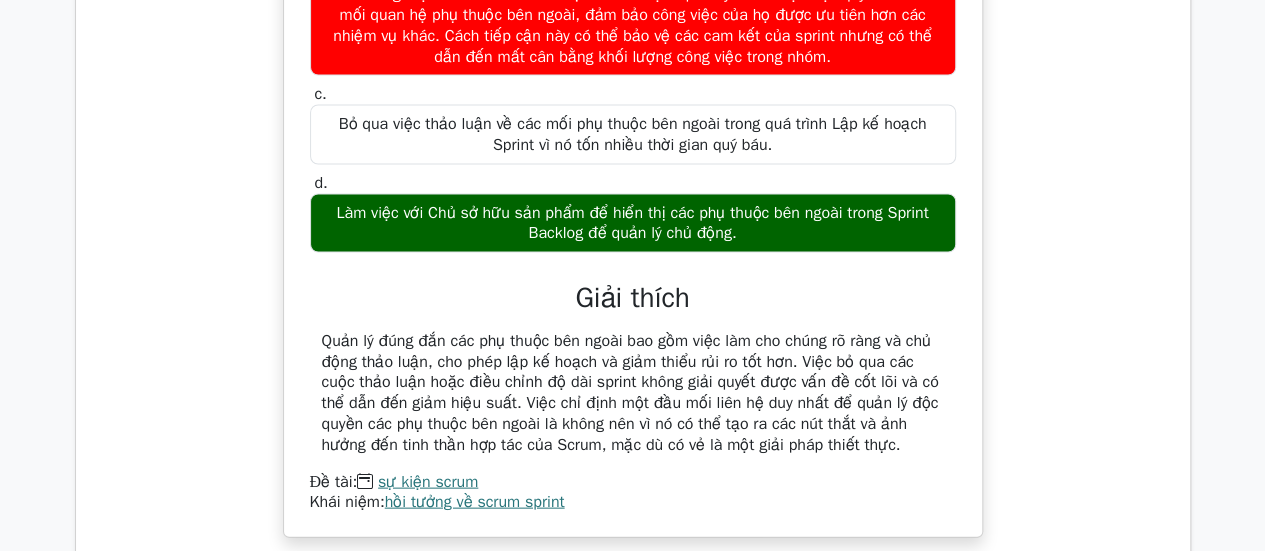 scroll, scrollTop: 1800, scrollLeft: 0, axis: vertical 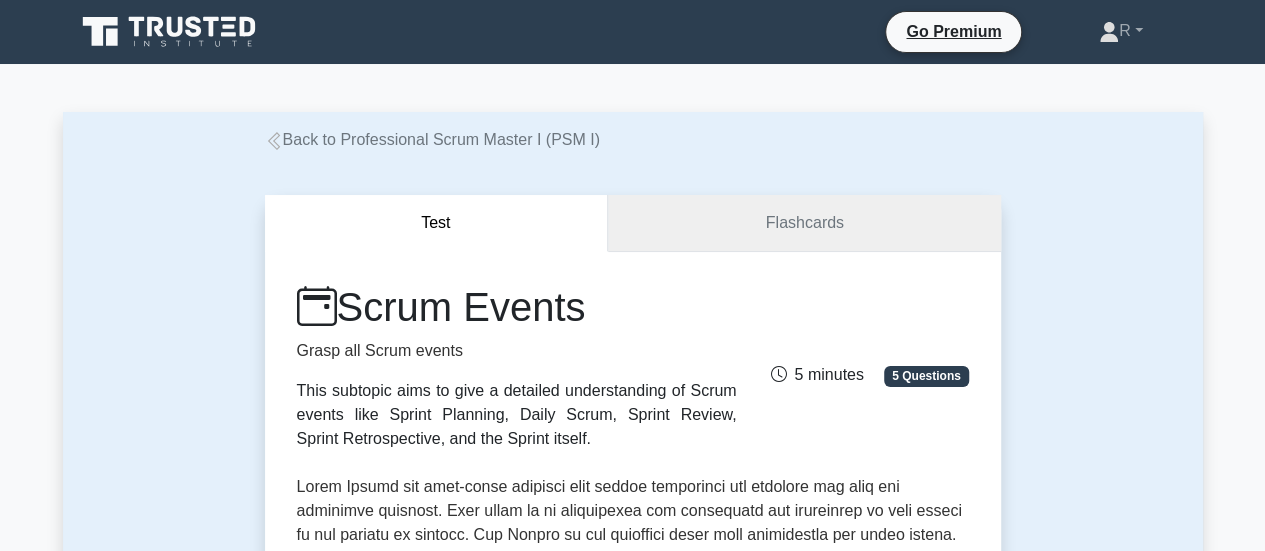 click on "Flashcards" at bounding box center [804, 223] 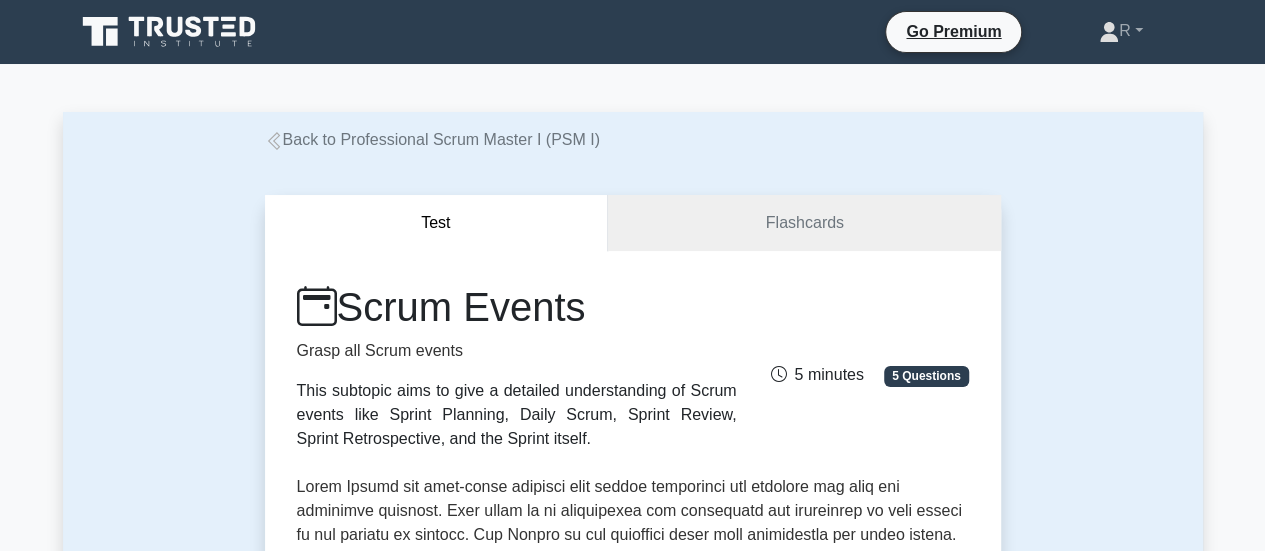 click on "Test" at bounding box center (437, 223) 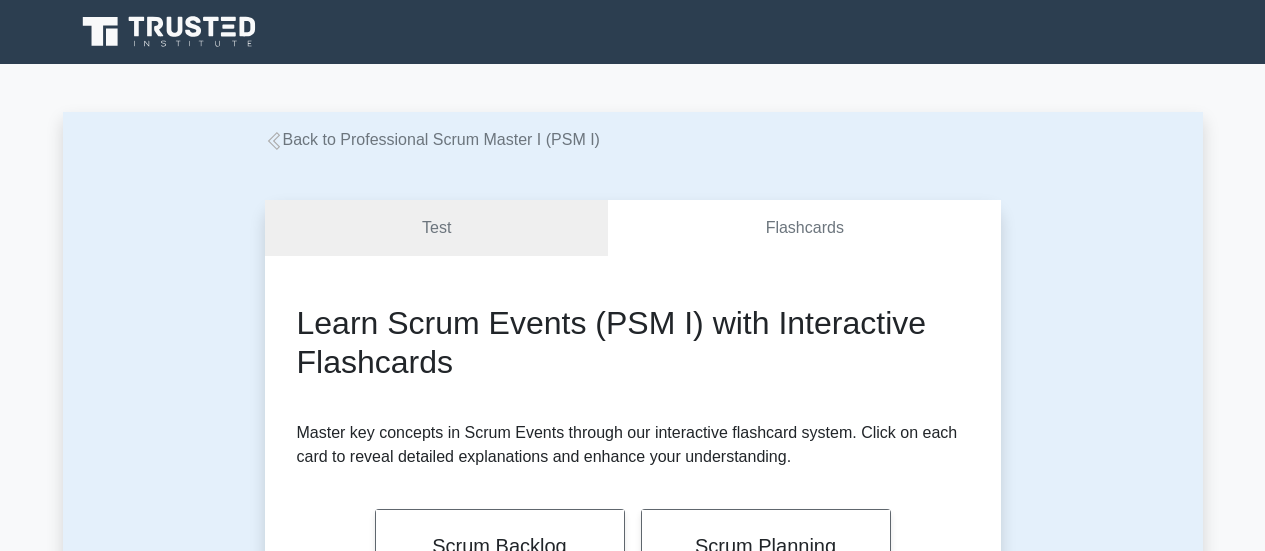 scroll, scrollTop: 0, scrollLeft: 0, axis: both 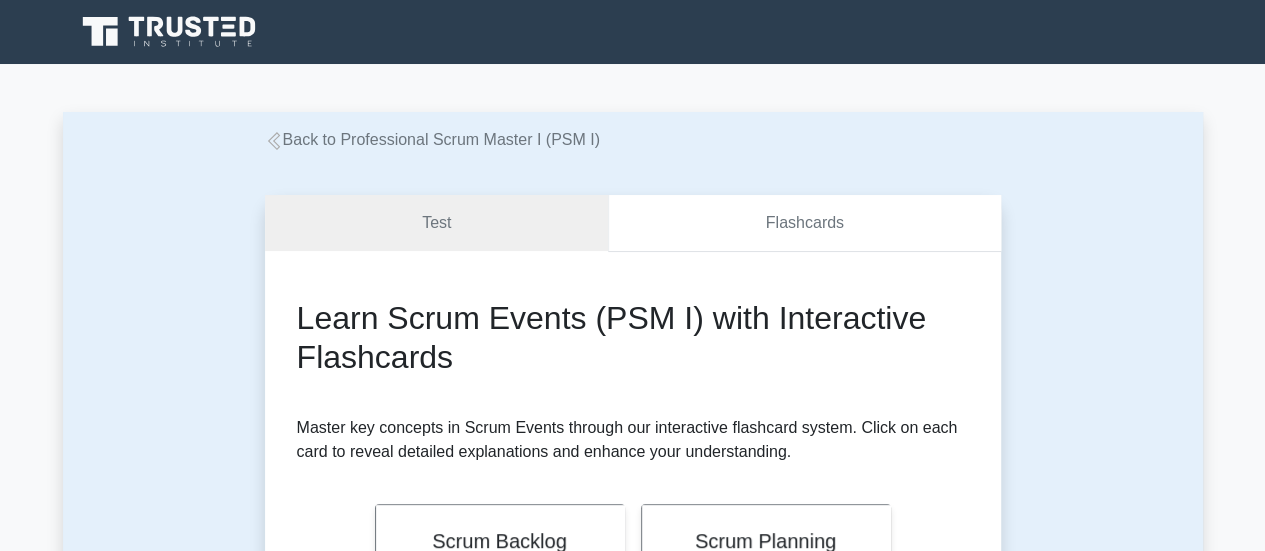 click on "Flashcards" at bounding box center (804, 223) 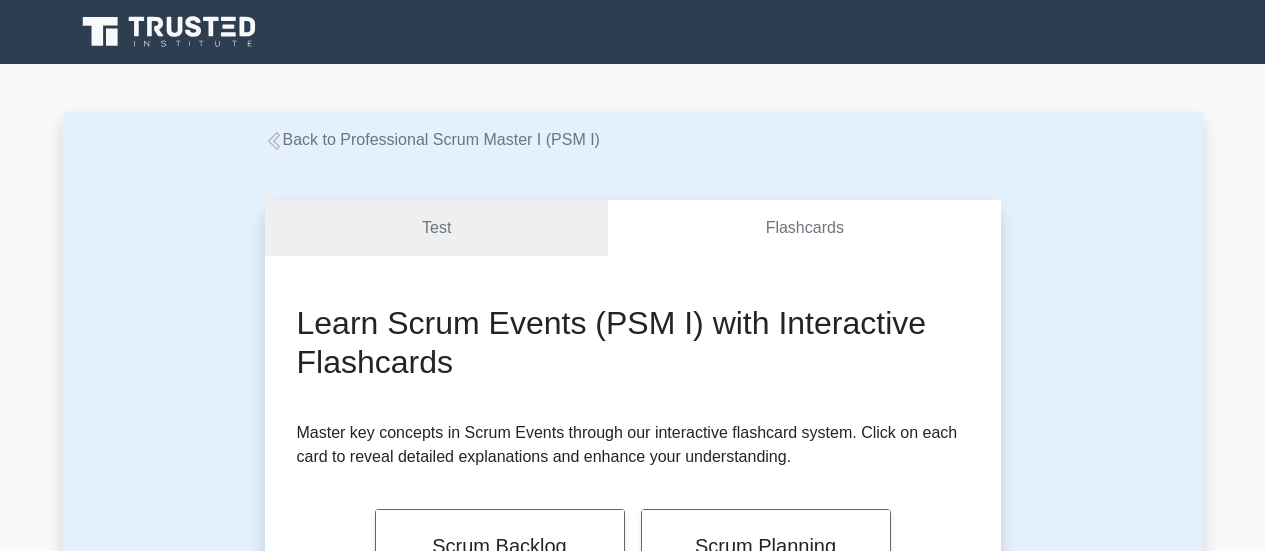 scroll, scrollTop: 200, scrollLeft: 0, axis: vertical 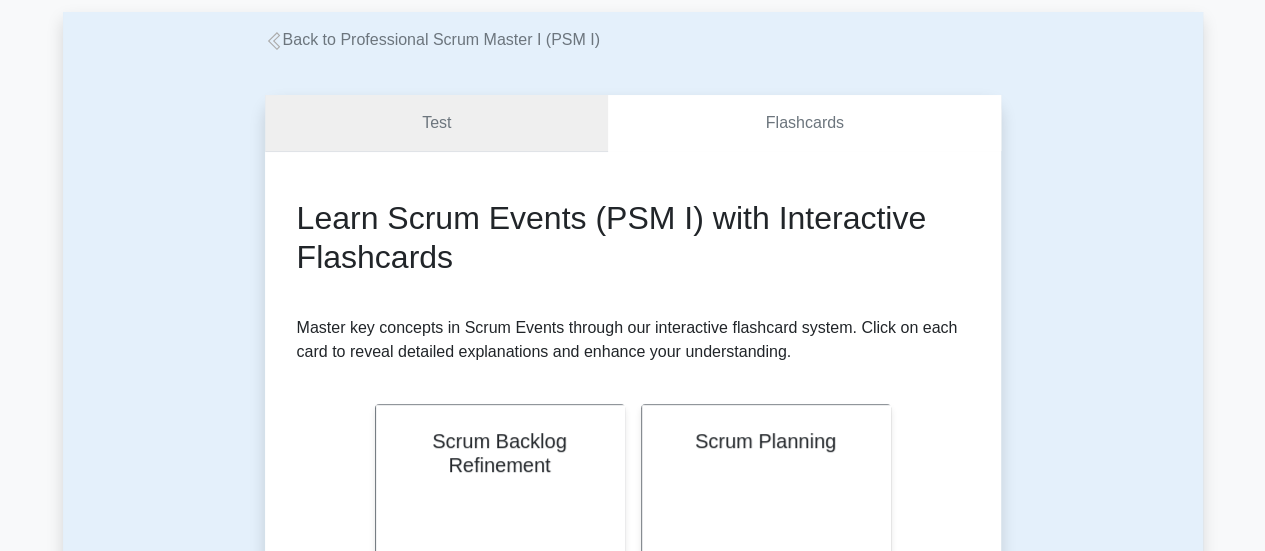 click on "Test" at bounding box center (437, 123) 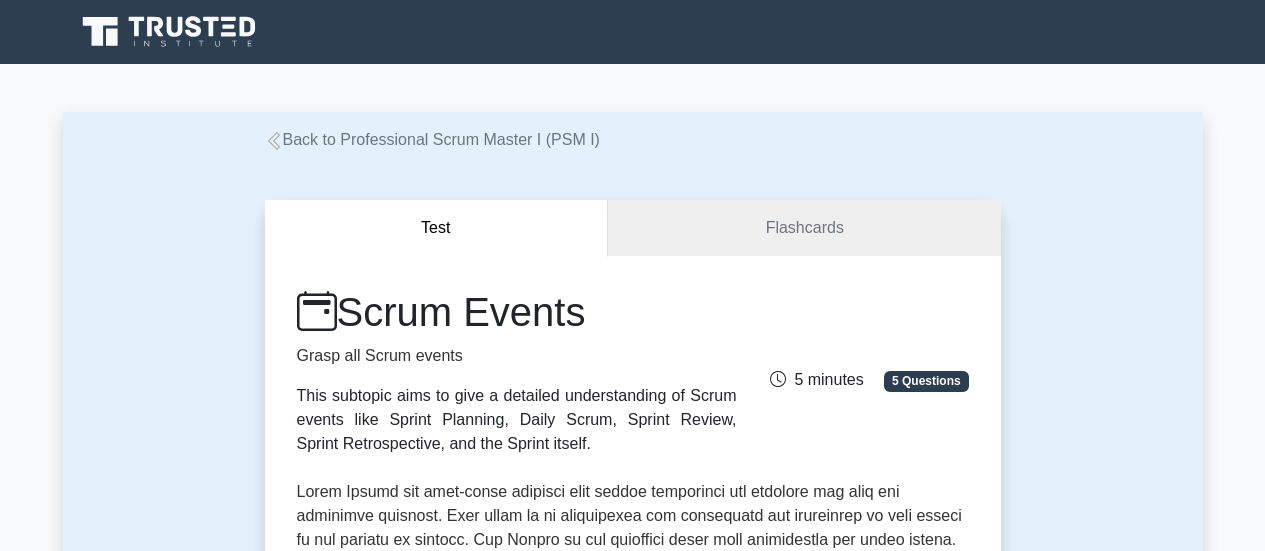 scroll, scrollTop: 0, scrollLeft: 0, axis: both 